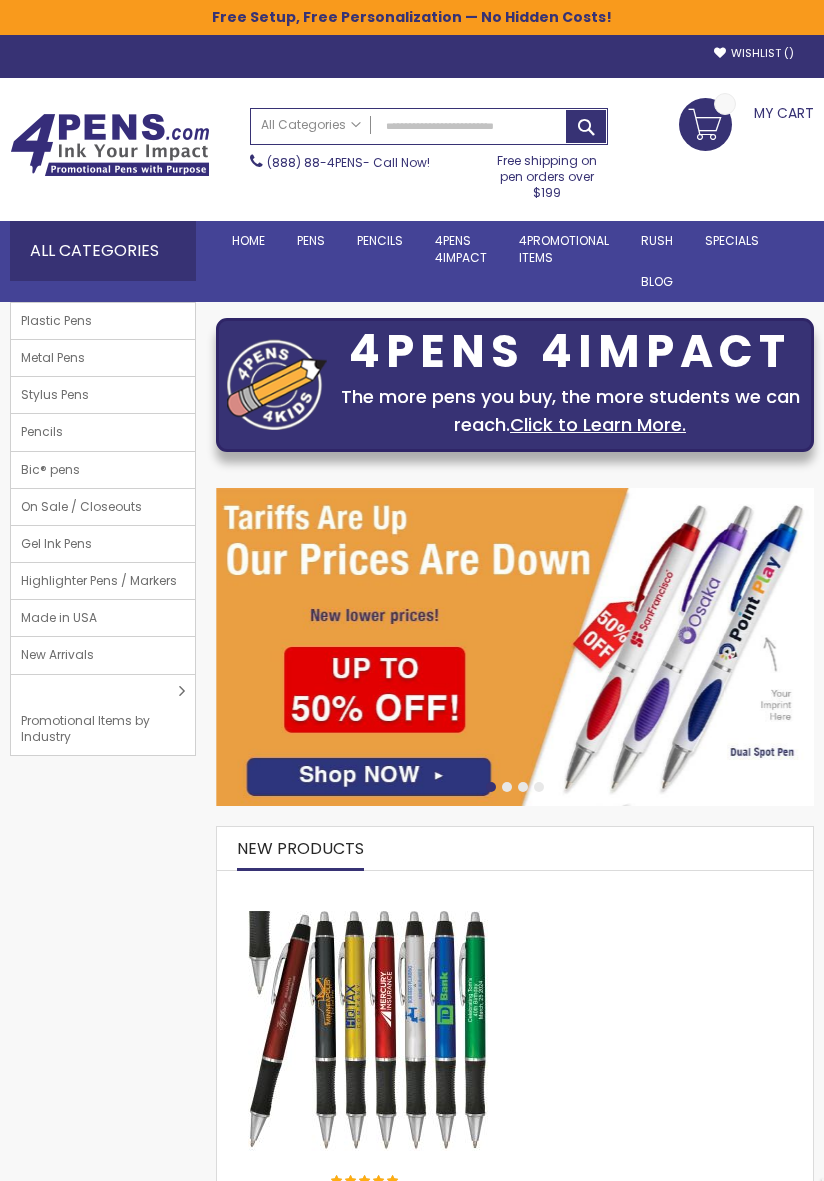 scroll, scrollTop: 0, scrollLeft: 0, axis: both 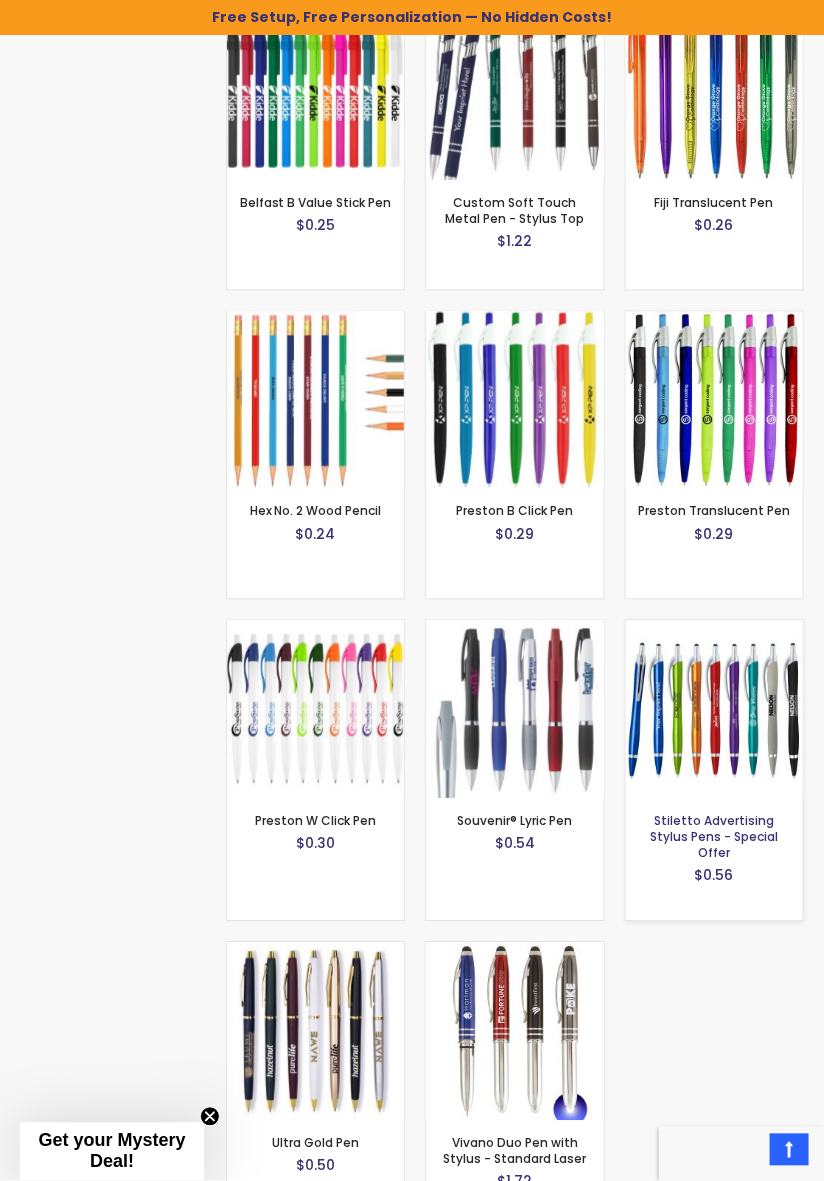click on "Stiletto Advertising Stylus Pens - Special Offer" at bounding box center [714, 837] 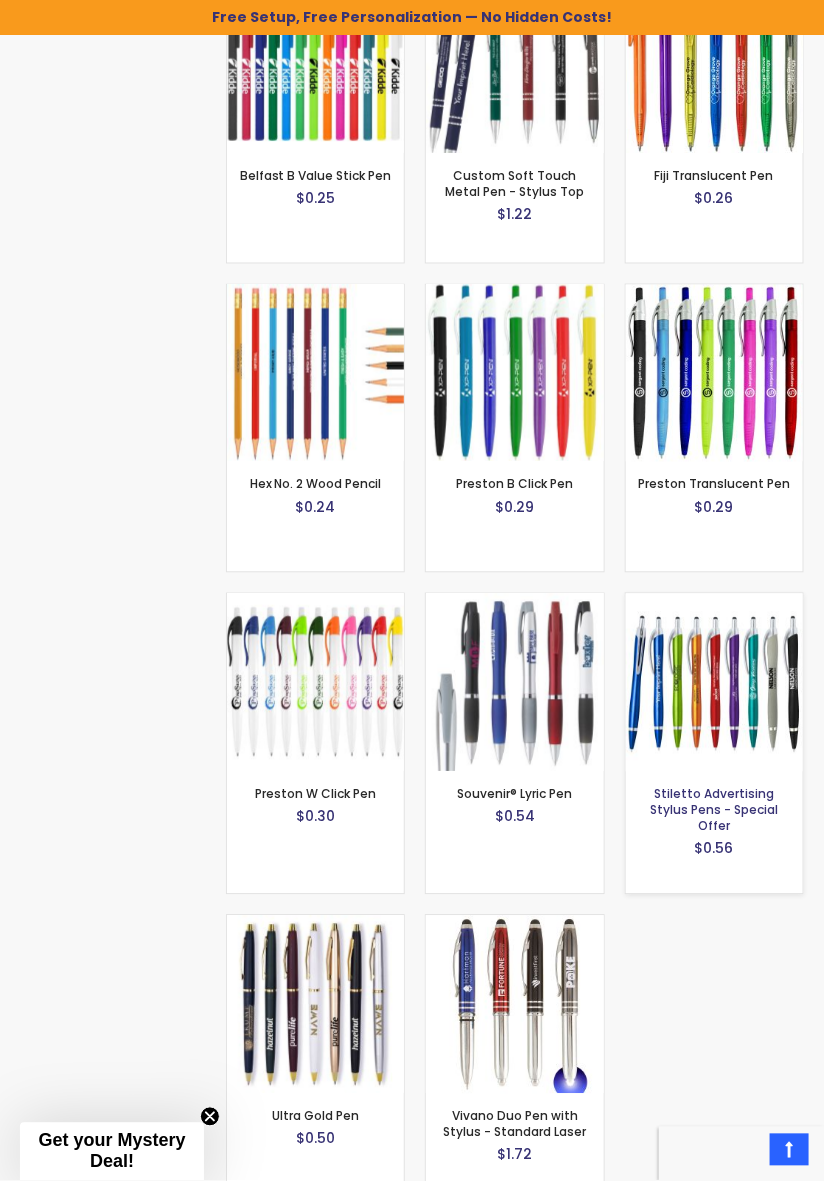 scroll, scrollTop: 2405, scrollLeft: 0, axis: vertical 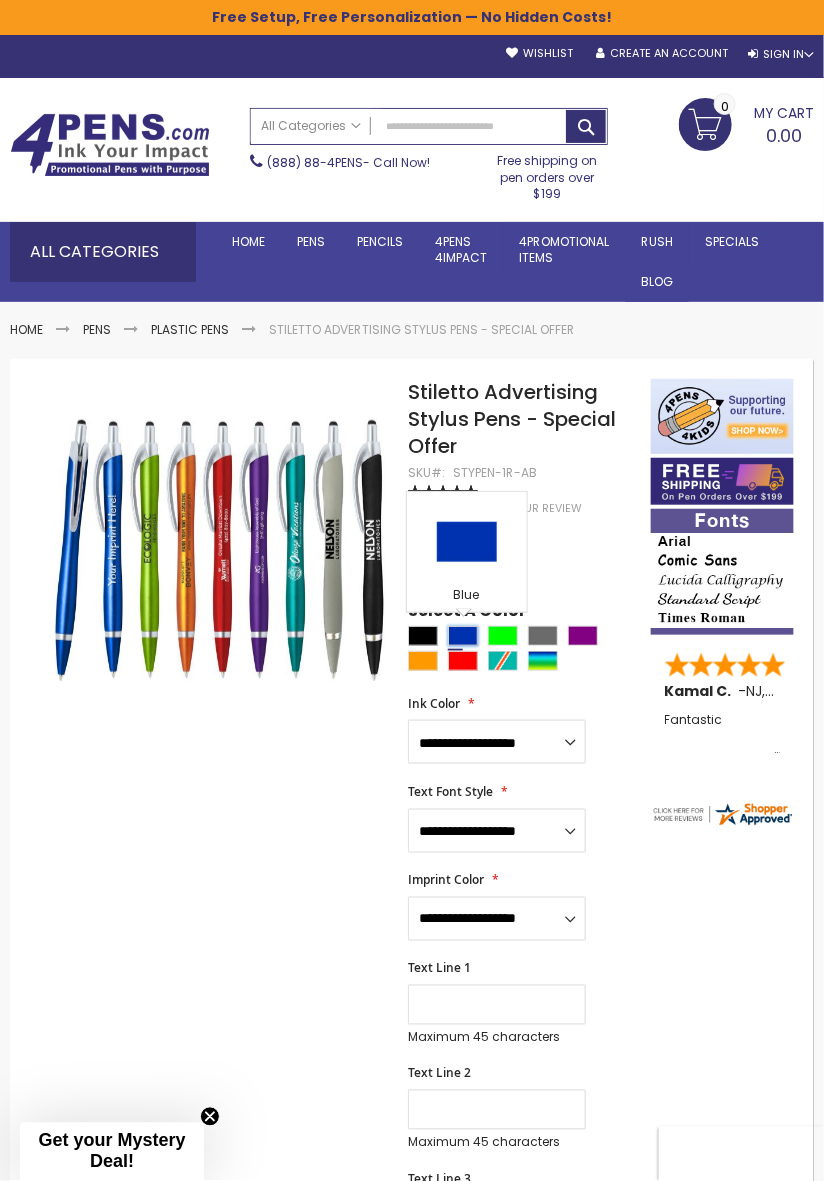 click at bounding box center [463, 636] 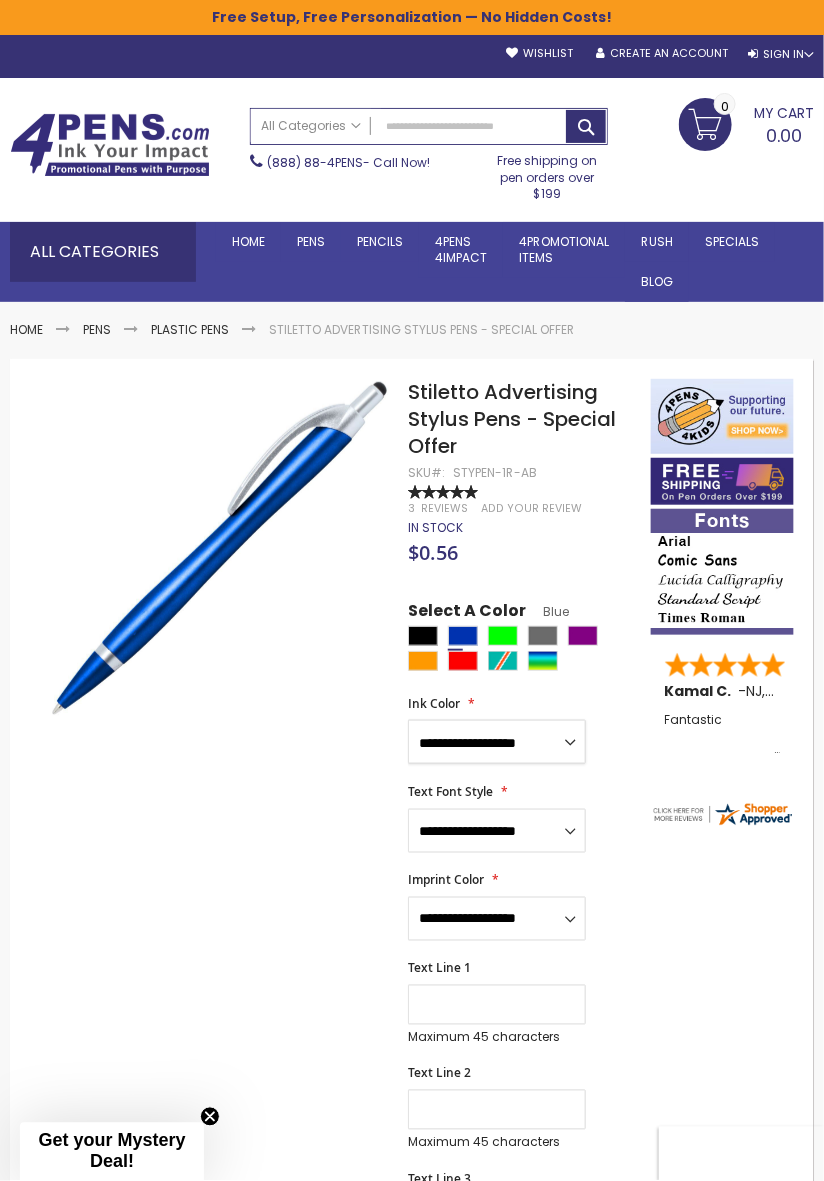 click on "**********" at bounding box center [497, 742] 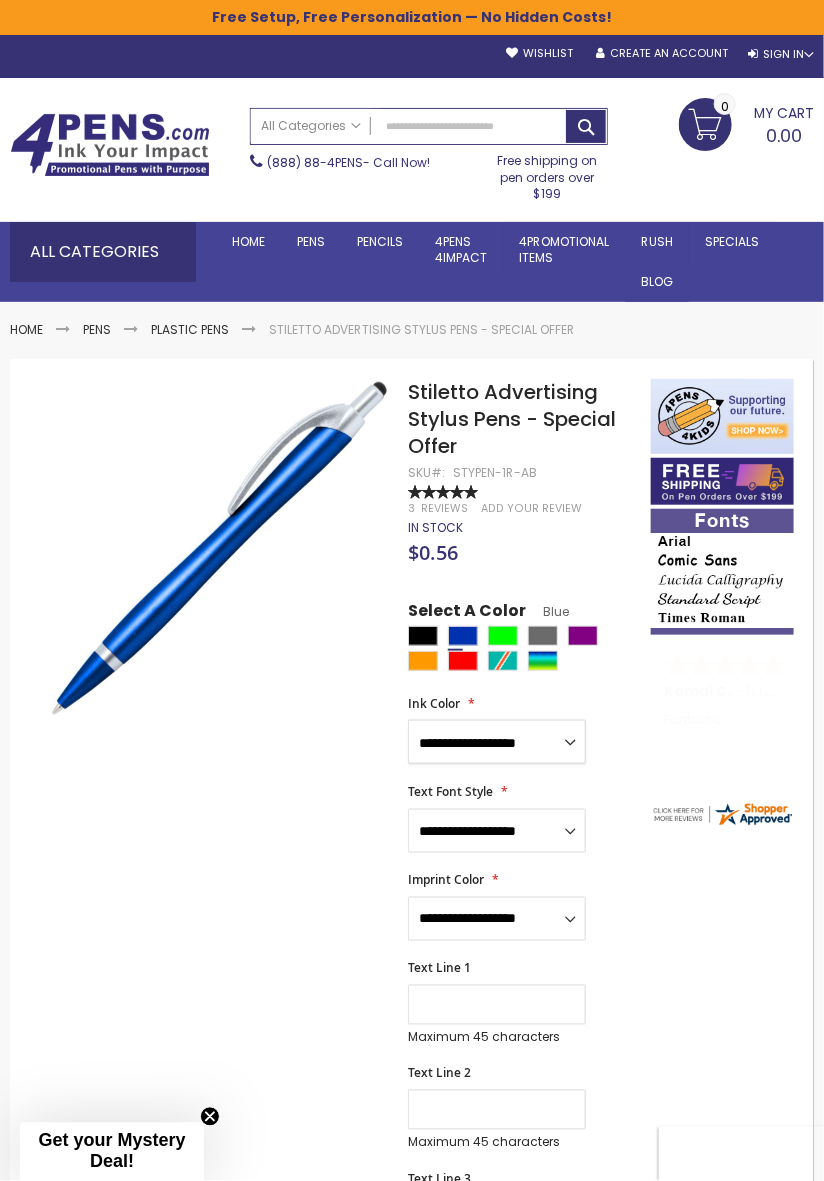 select on "****" 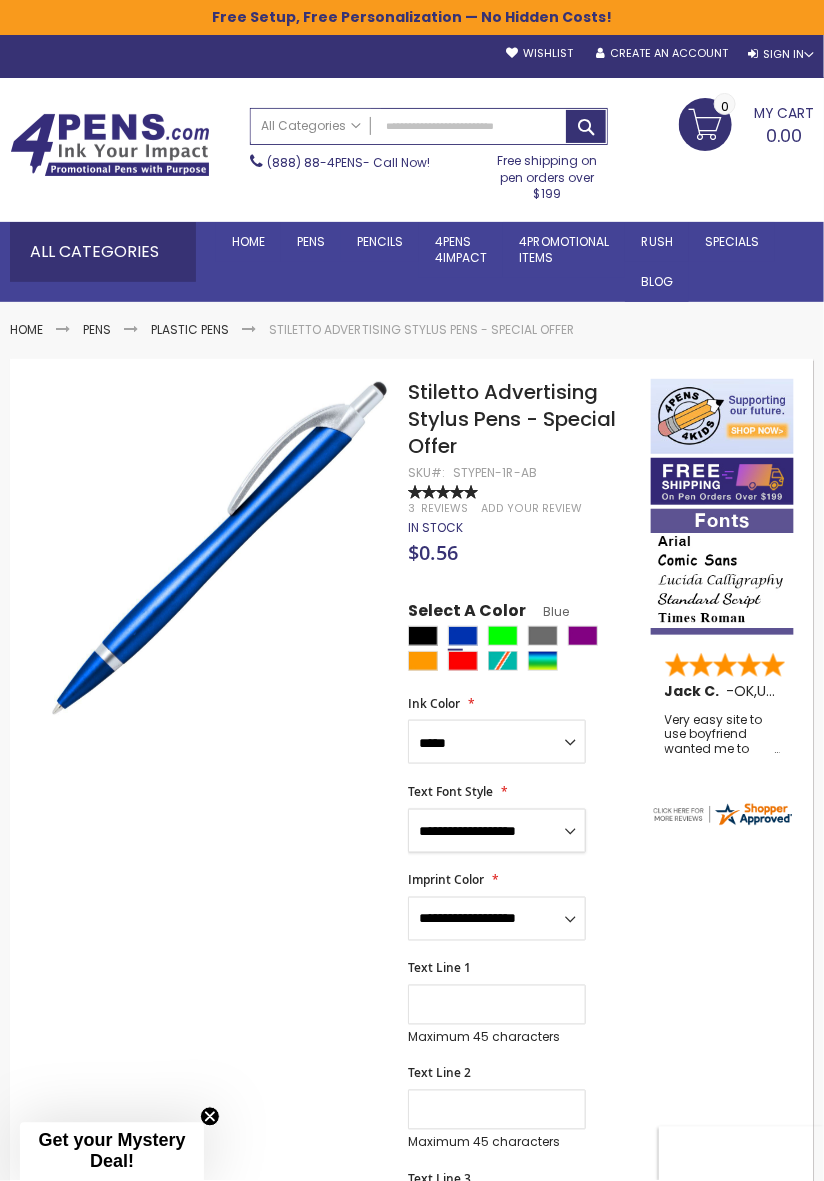 click on "**********" at bounding box center [497, 831] 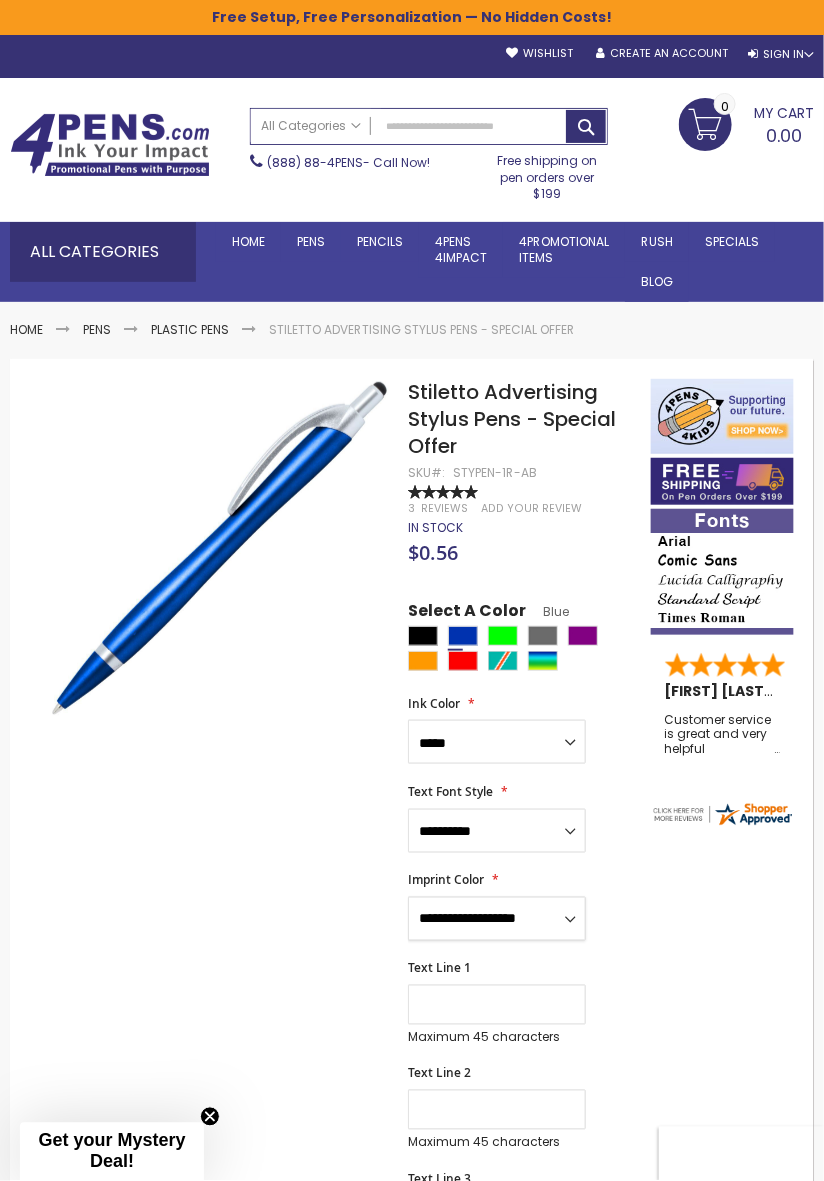 click on "**********" at bounding box center (497, 919) 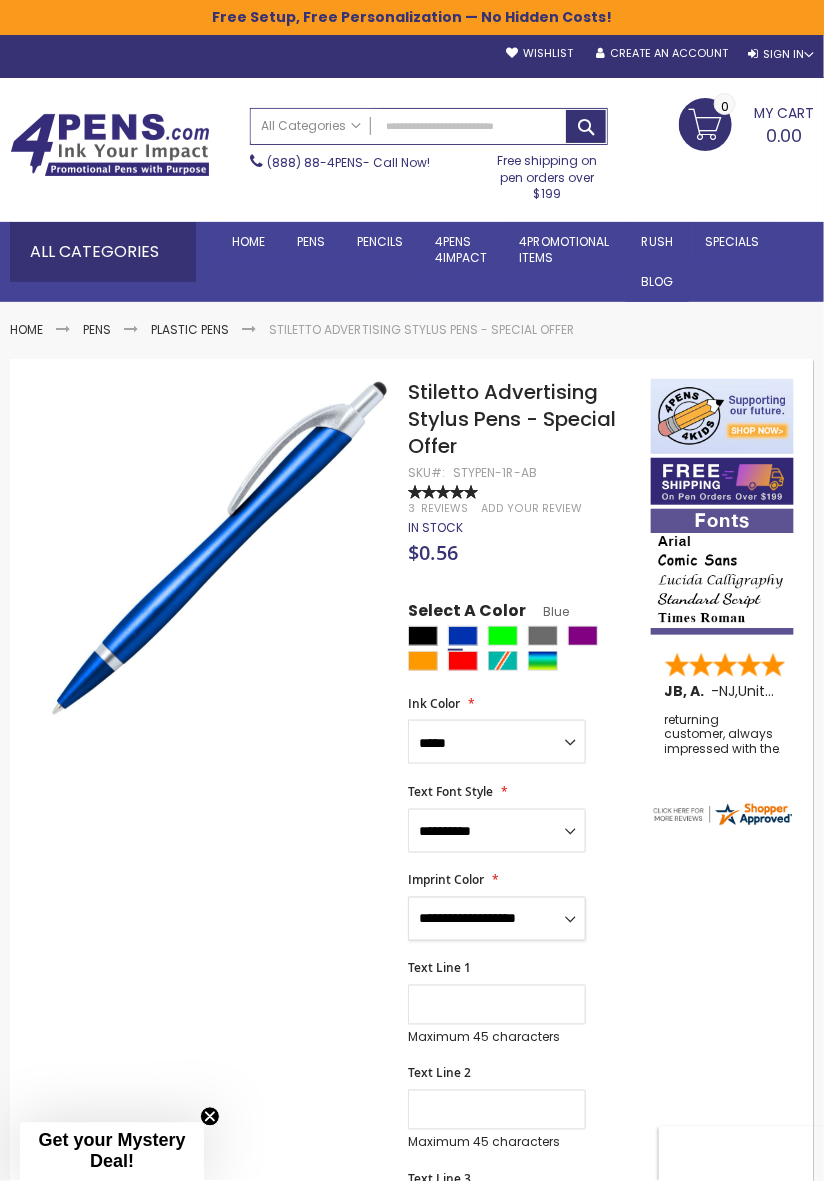 select on "****" 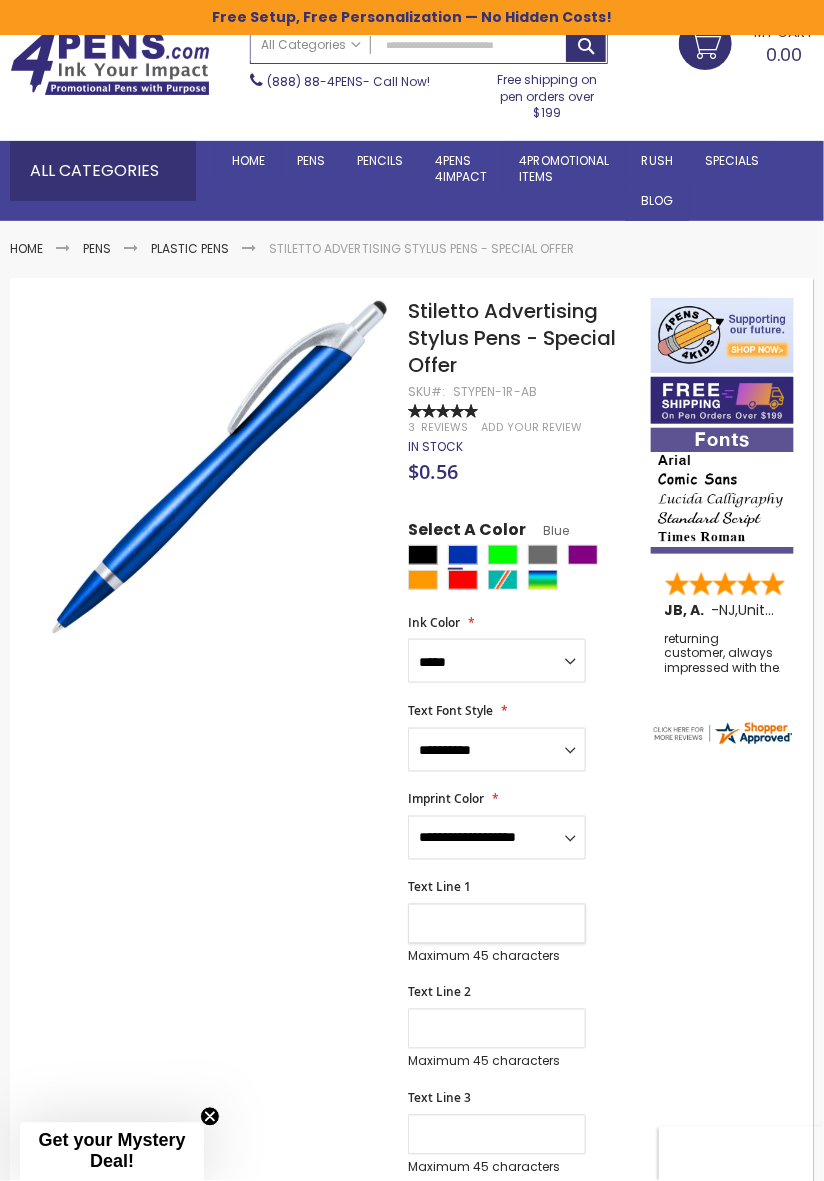 click on "Text Line 1" at bounding box center [497, 924] 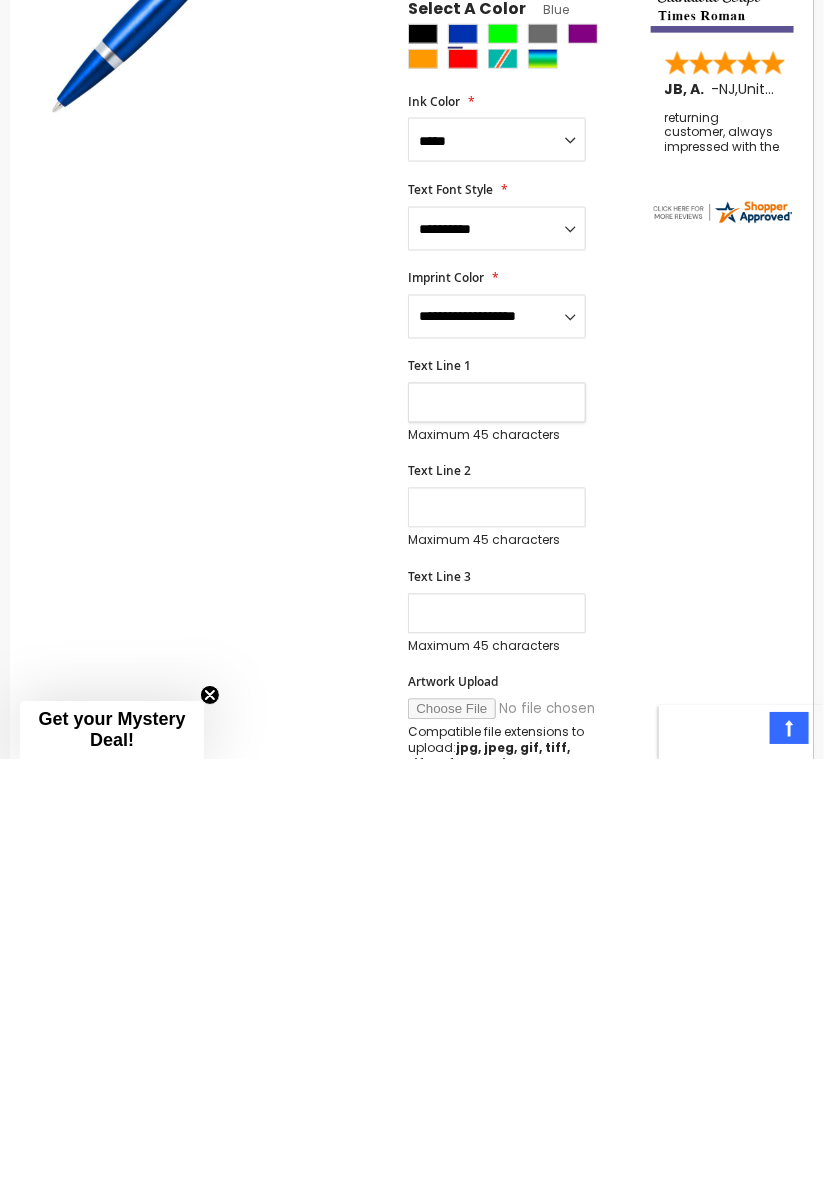 scroll, scrollTop: 204, scrollLeft: 0, axis: vertical 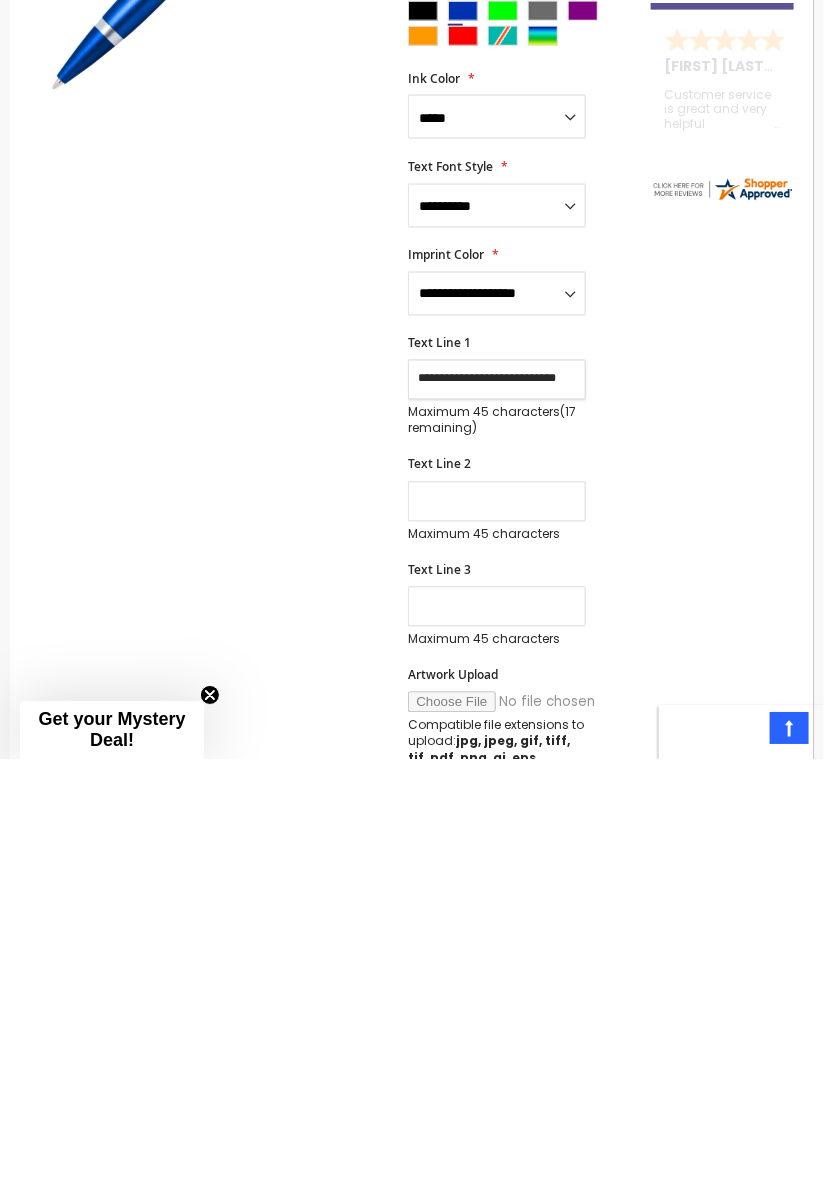 type on "**********" 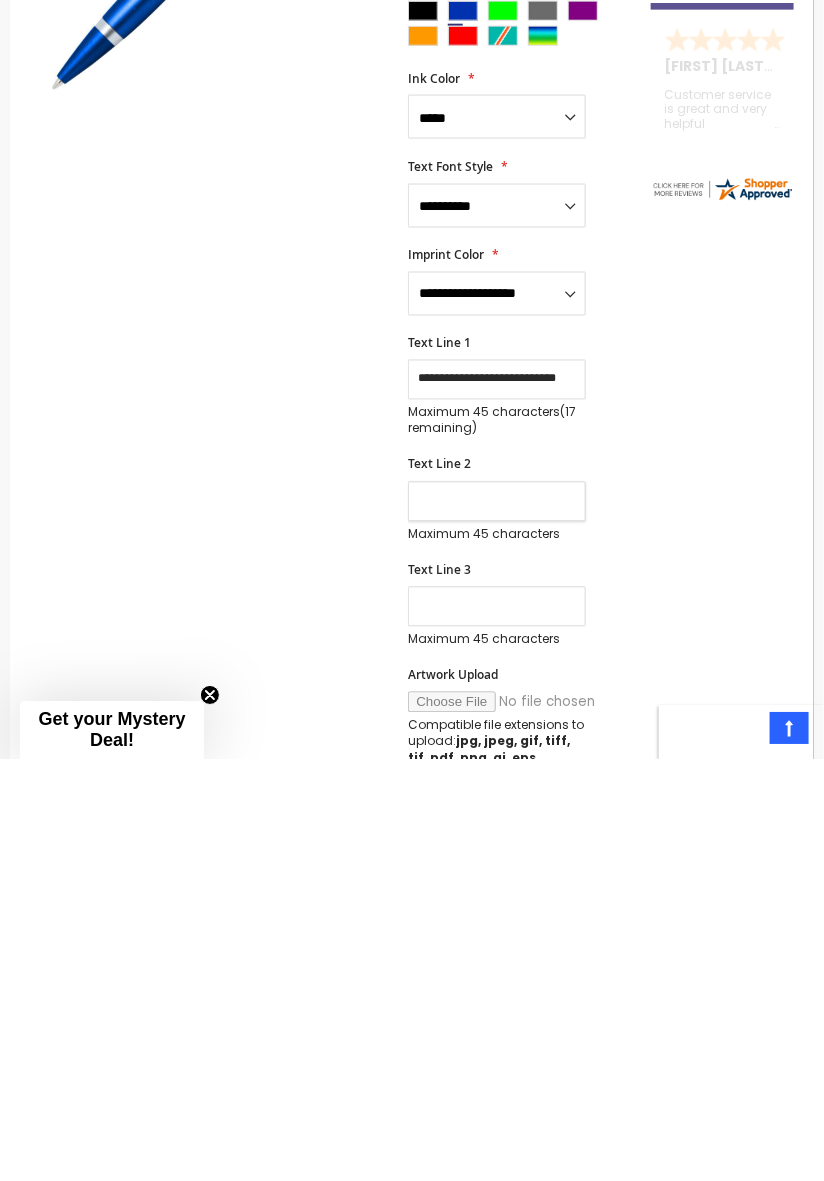 click on "Text Line 2" at bounding box center [497, 923] 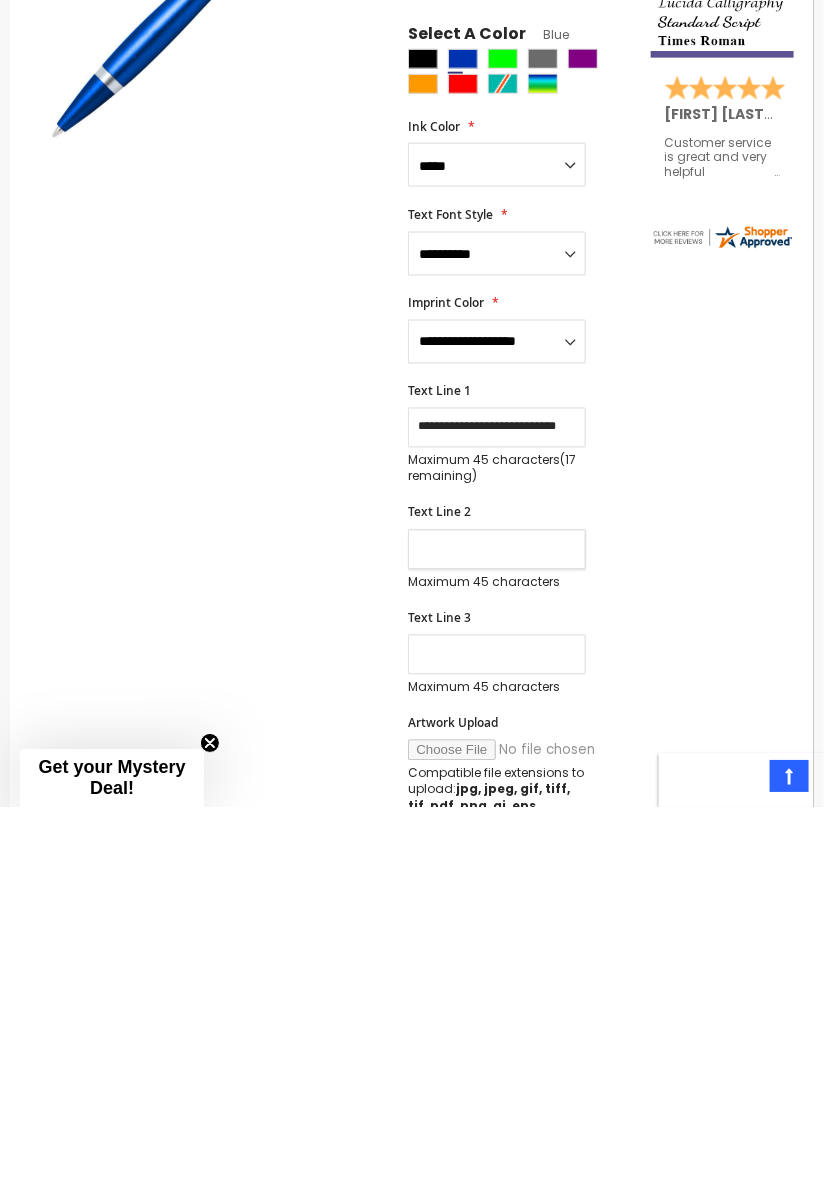 scroll, scrollTop: 0, scrollLeft: 0, axis: both 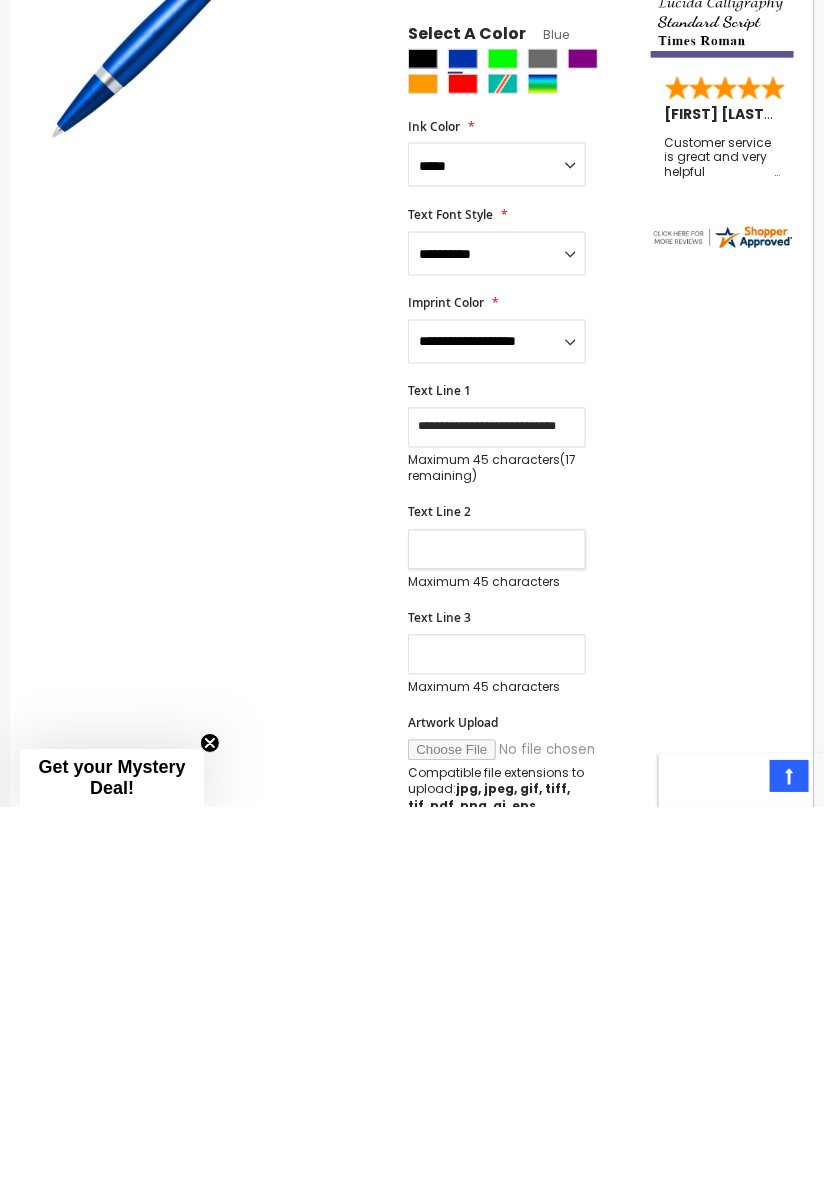 type on "*" 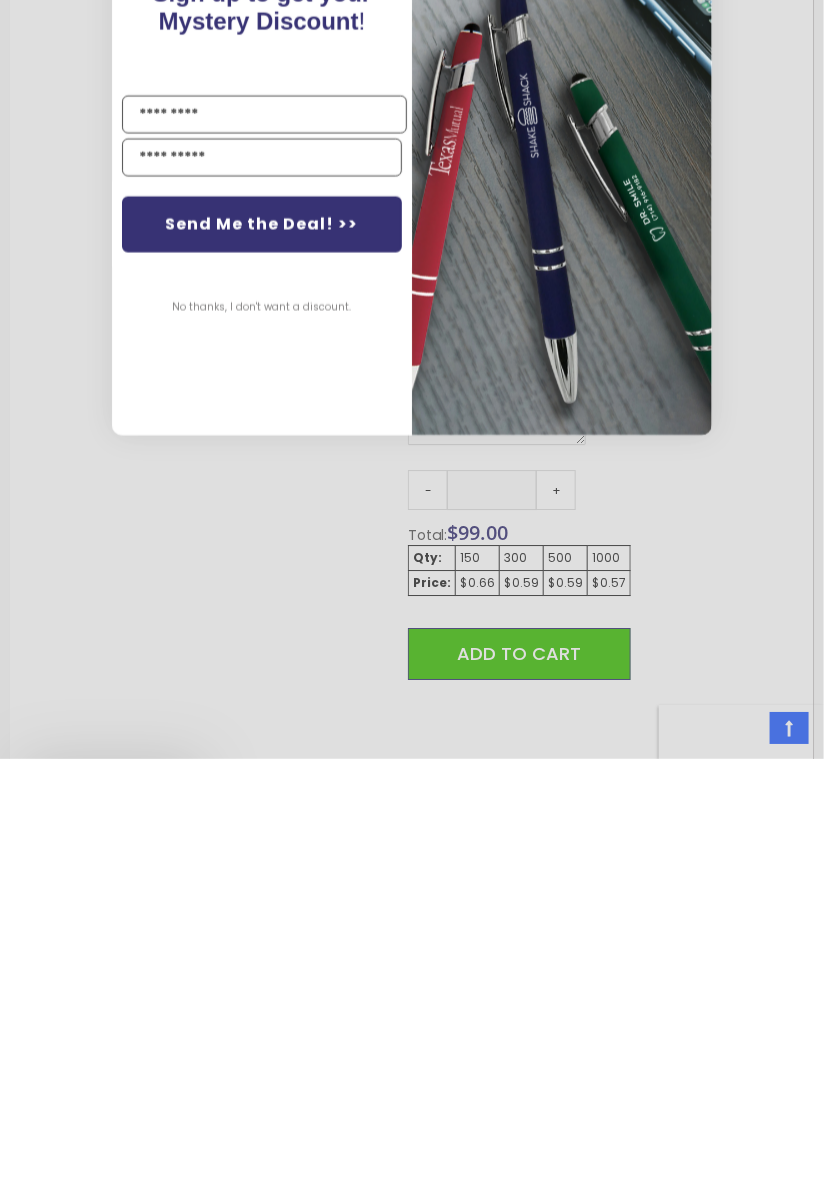 scroll, scrollTop: 688, scrollLeft: 0, axis: vertical 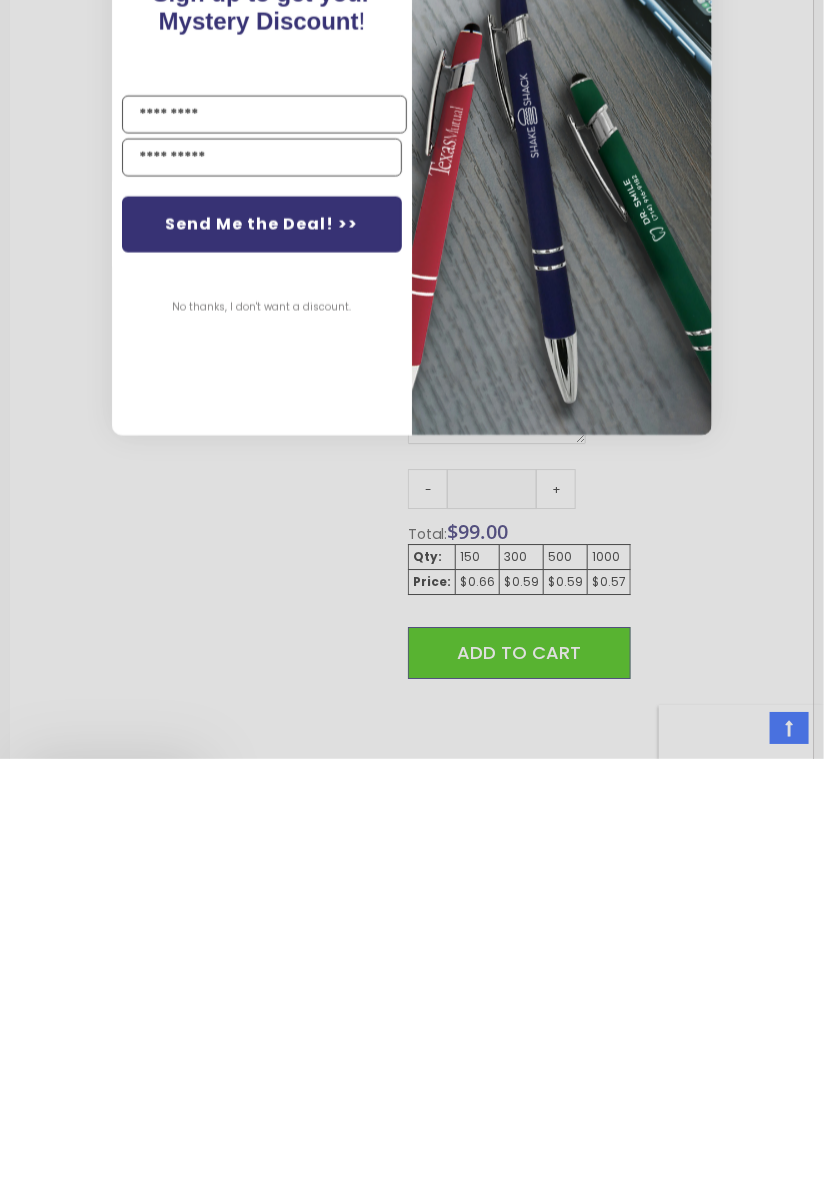 type on "**********" 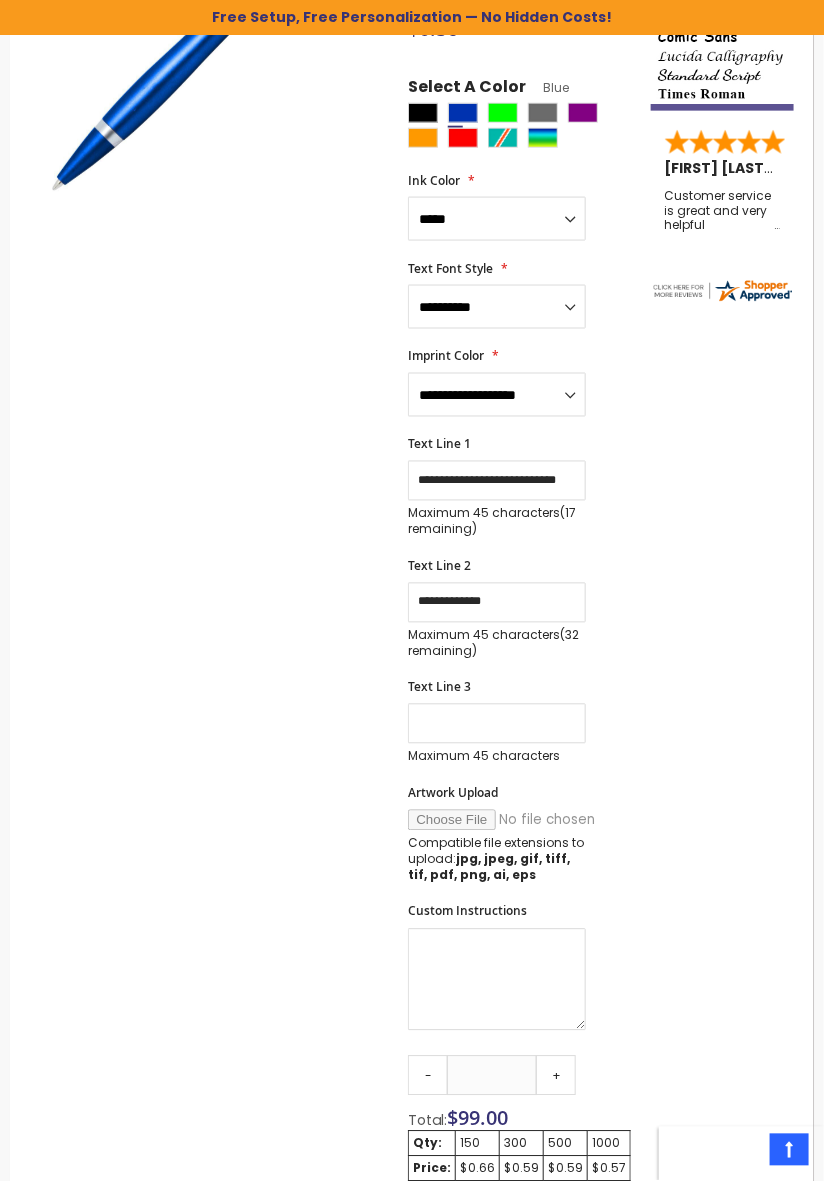 scroll, scrollTop: 521, scrollLeft: 0, axis: vertical 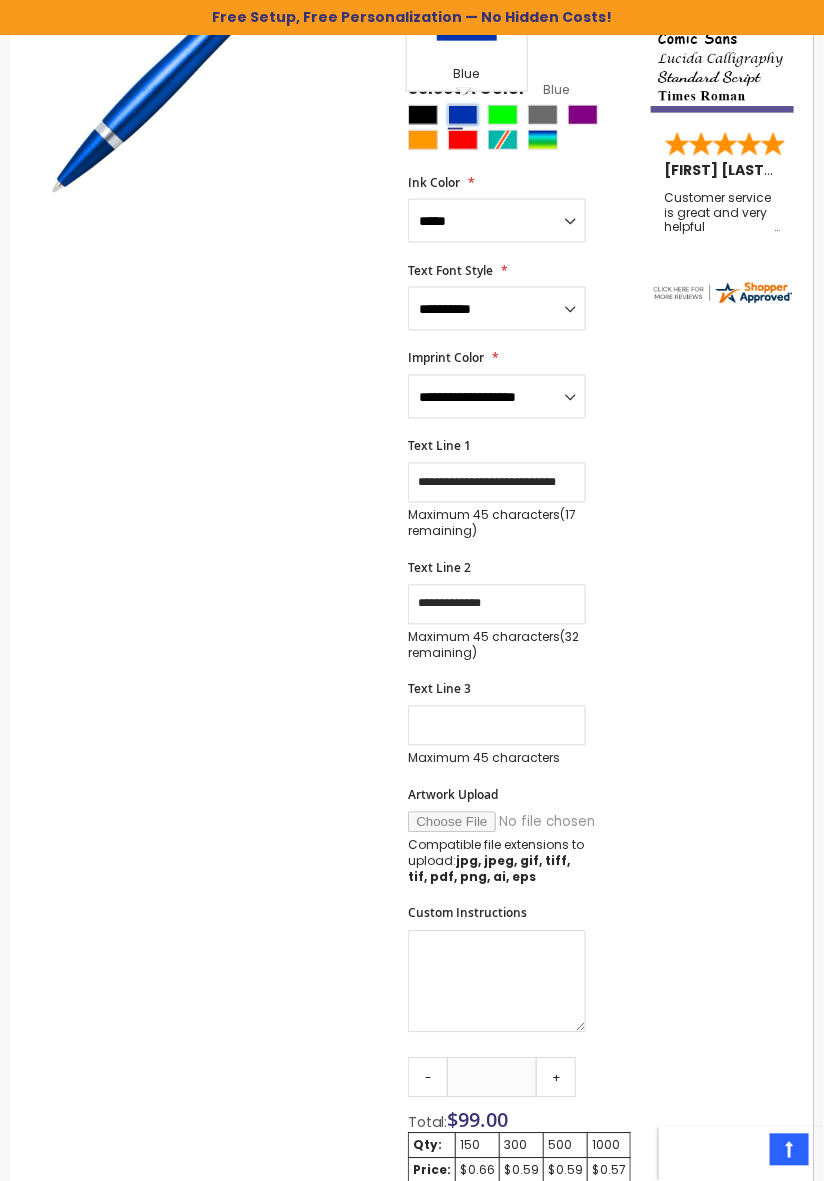 click at bounding box center (463, 115) 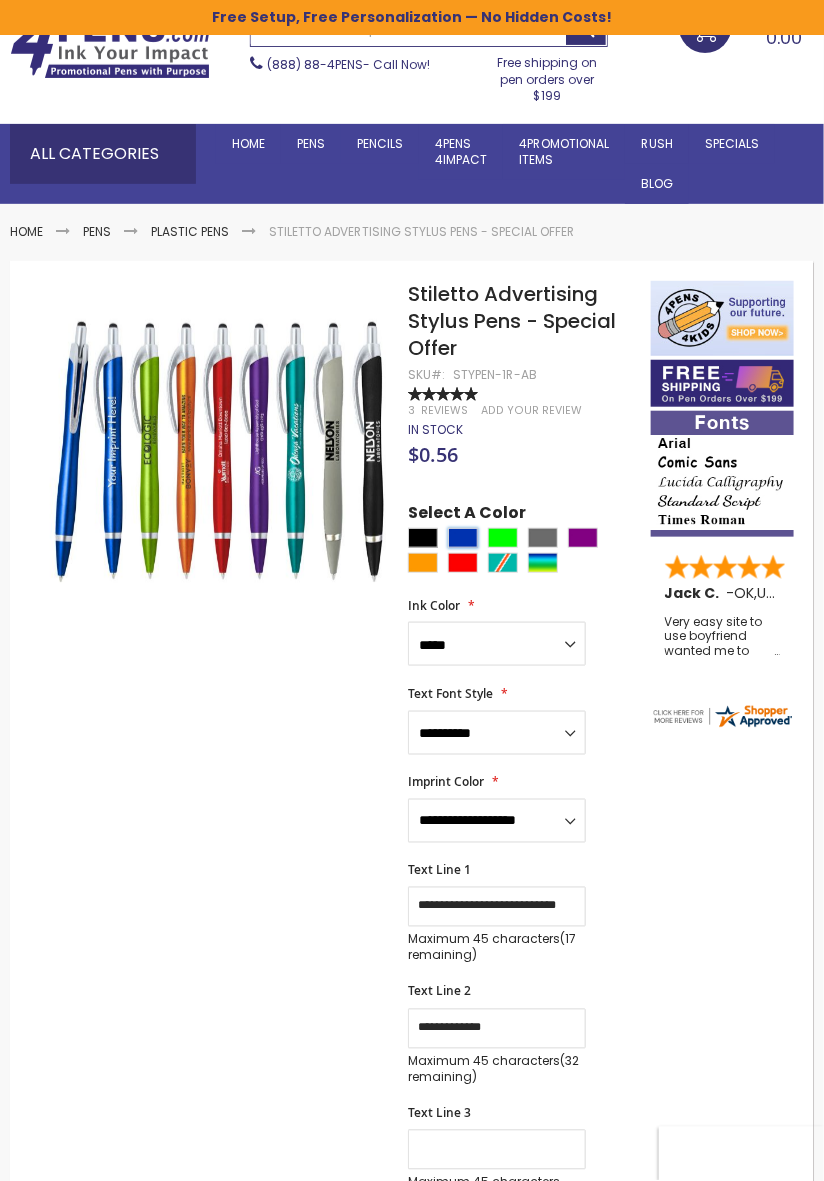 scroll, scrollTop: 100, scrollLeft: 0, axis: vertical 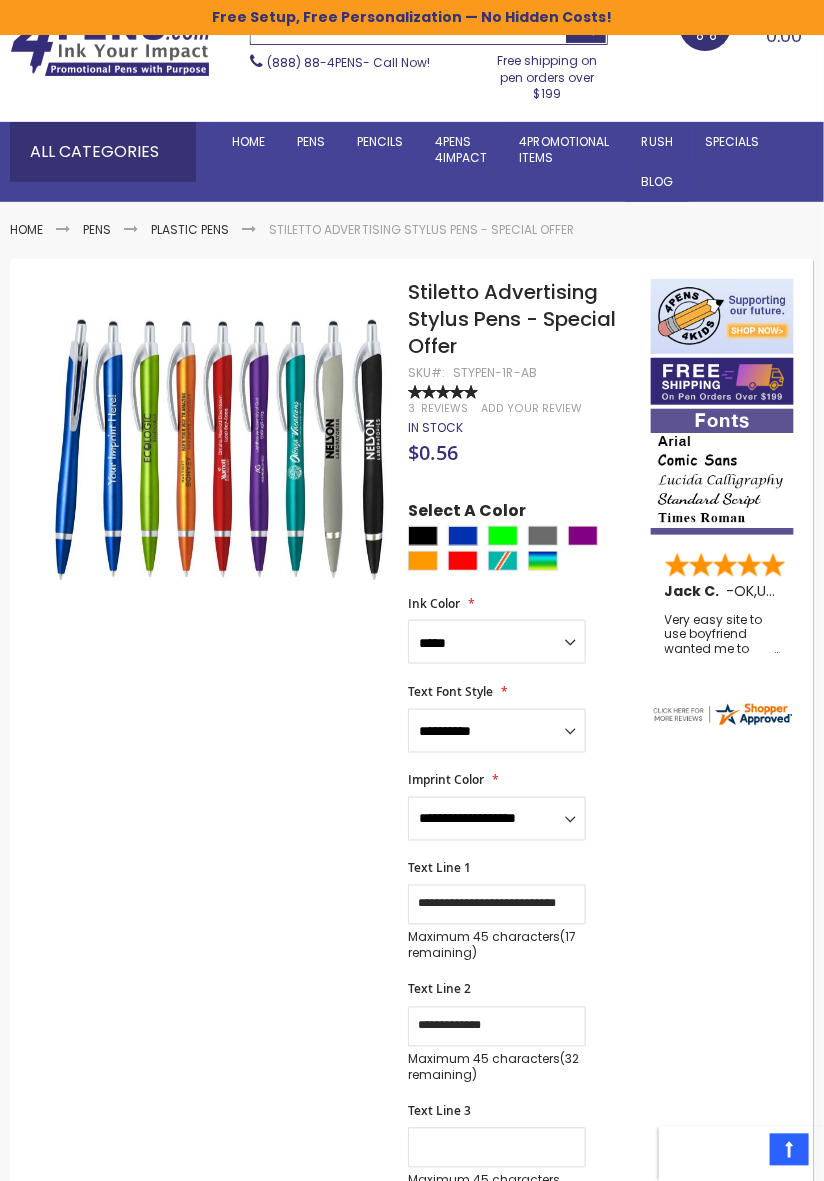 click on "Skip to the end of the images gallery
Skip to the beginning of the images gallery
Stiletto Advertising Stylus Pens - Special Offer
SKU
STYPEN-1R-AB
Rating:
100                          % of  100
3" at bounding box center (412, 1224) 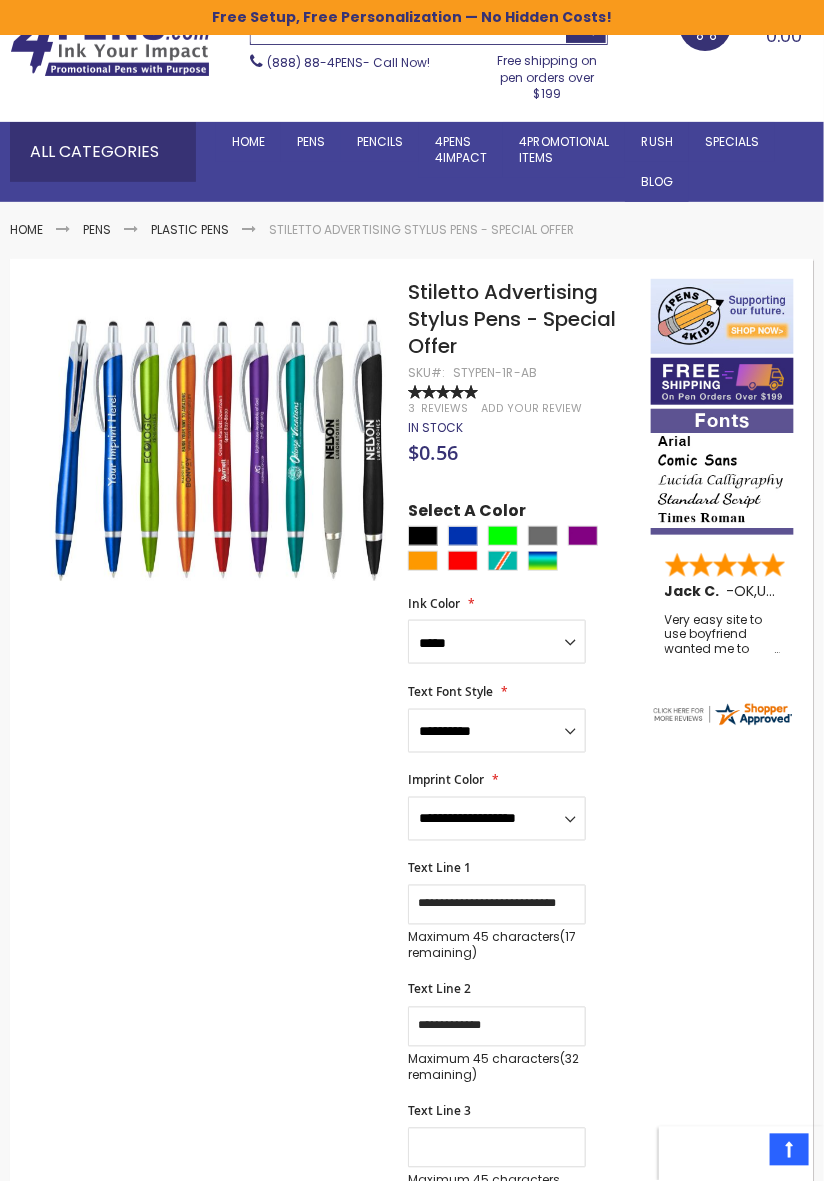 click on "Skip to the end of the images gallery
Skip to the beginning of the images gallery
Stiletto Advertising Stylus Pens - Special Offer
SKU
STYPEN-1R-AB
Rating:
100                          % of  100
3" at bounding box center (412, 1224) 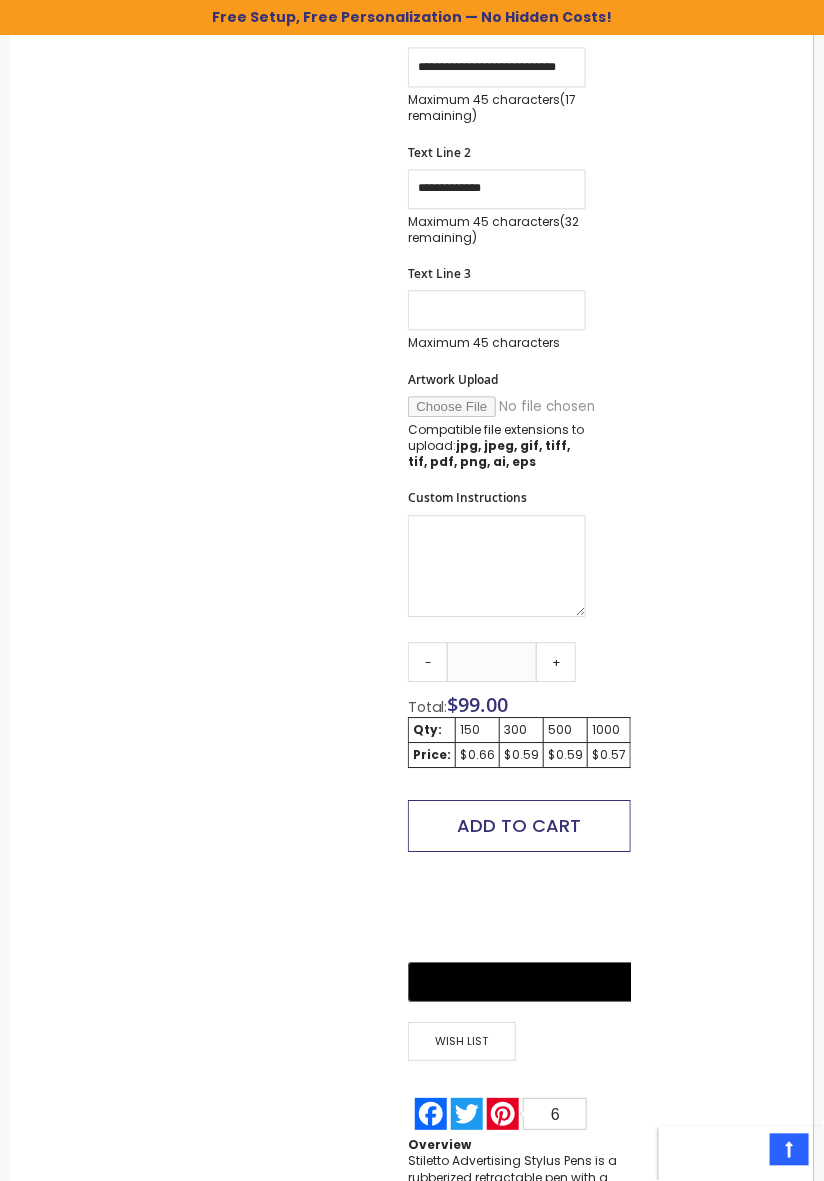 click on "Add to Cart" at bounding box center (520, 825) 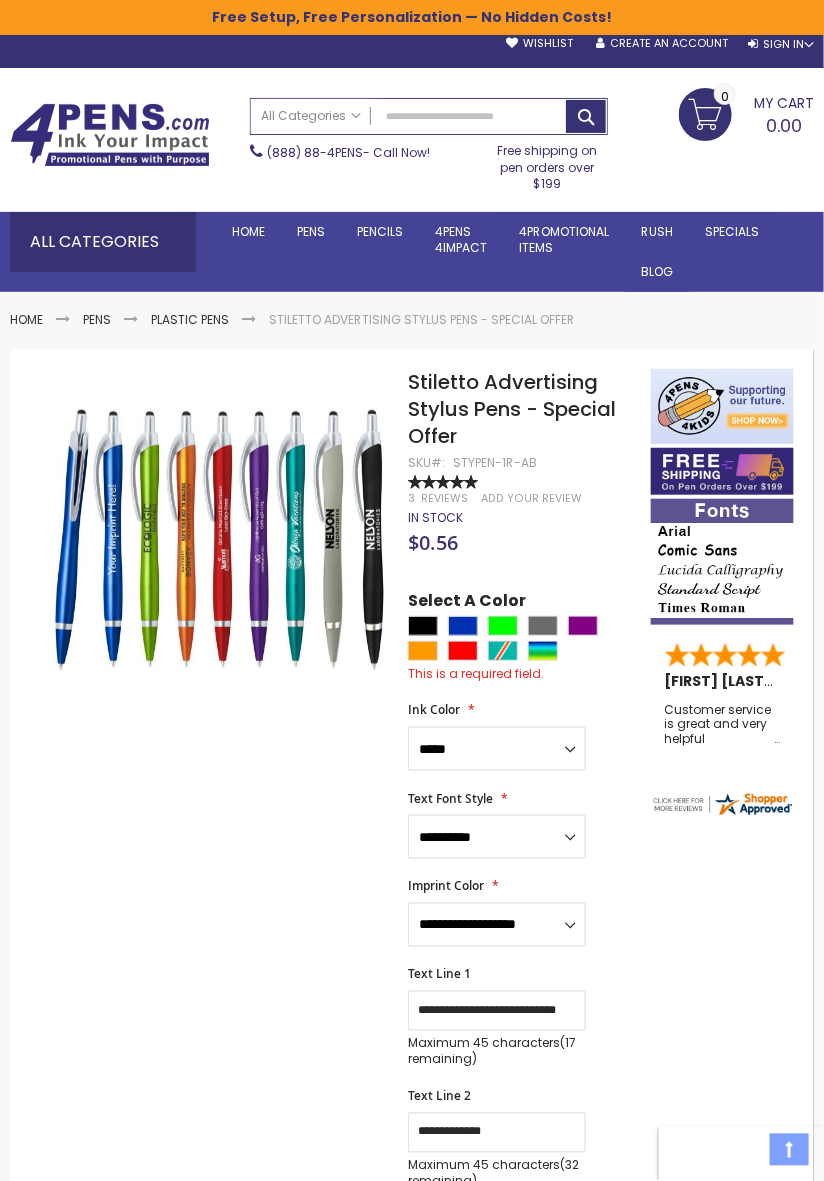 scroll, scrollTop: 9, scrollLeft: 0, axis: vertical 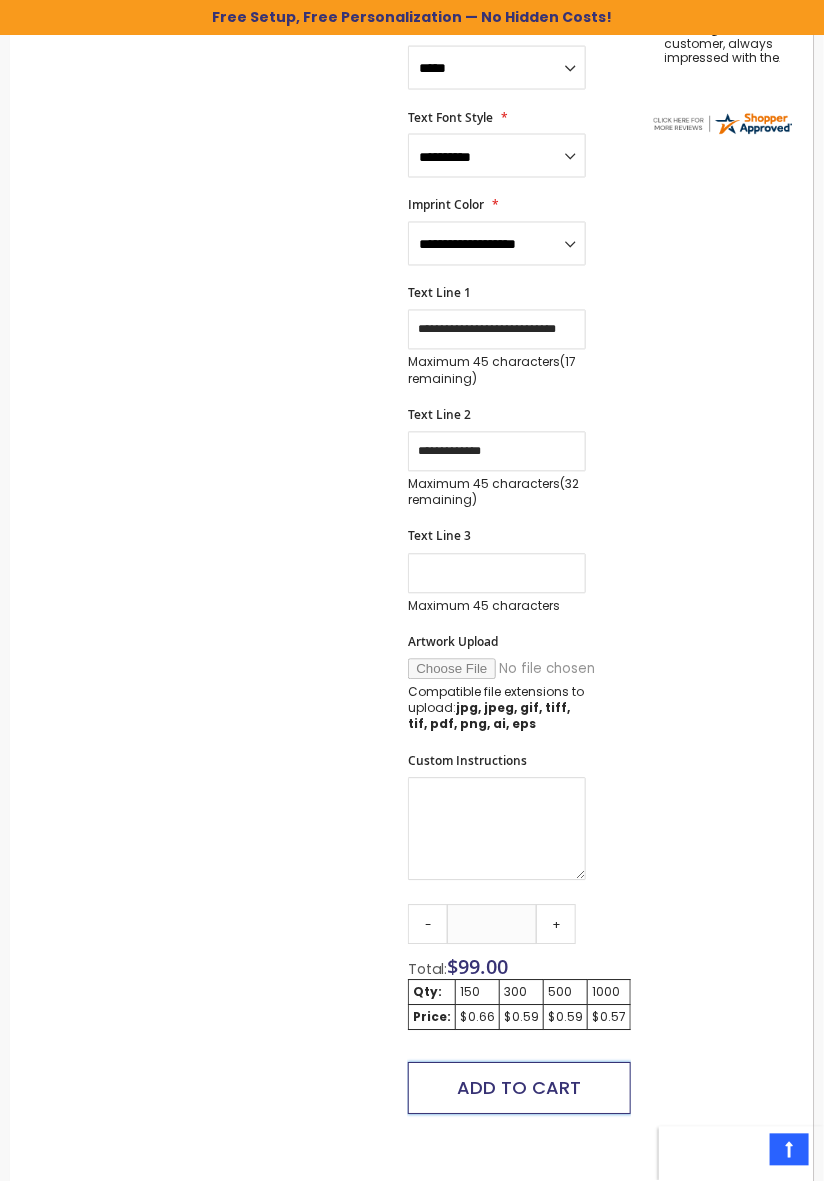 click on "Add to Cart" at bounding box center (519, 1089) 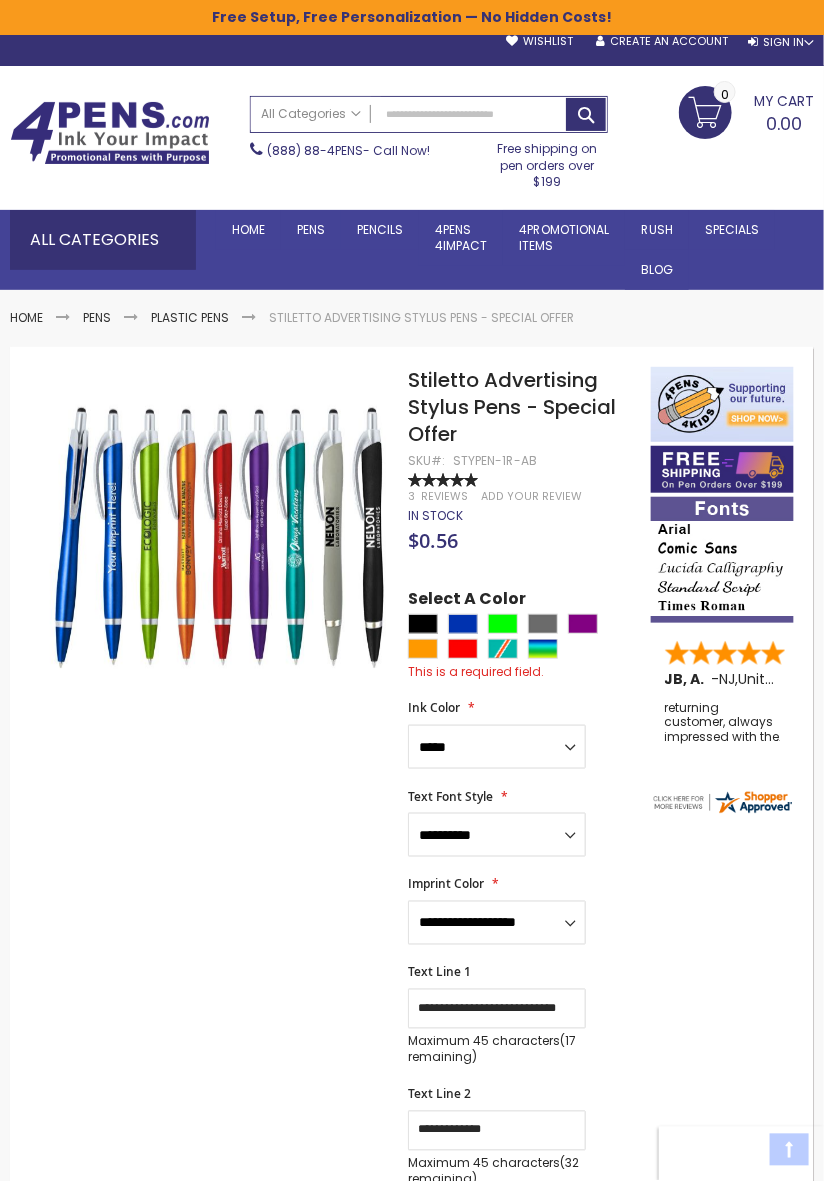 scroll, scrollTop: 9, scrollLeft: 0, axis: vertical 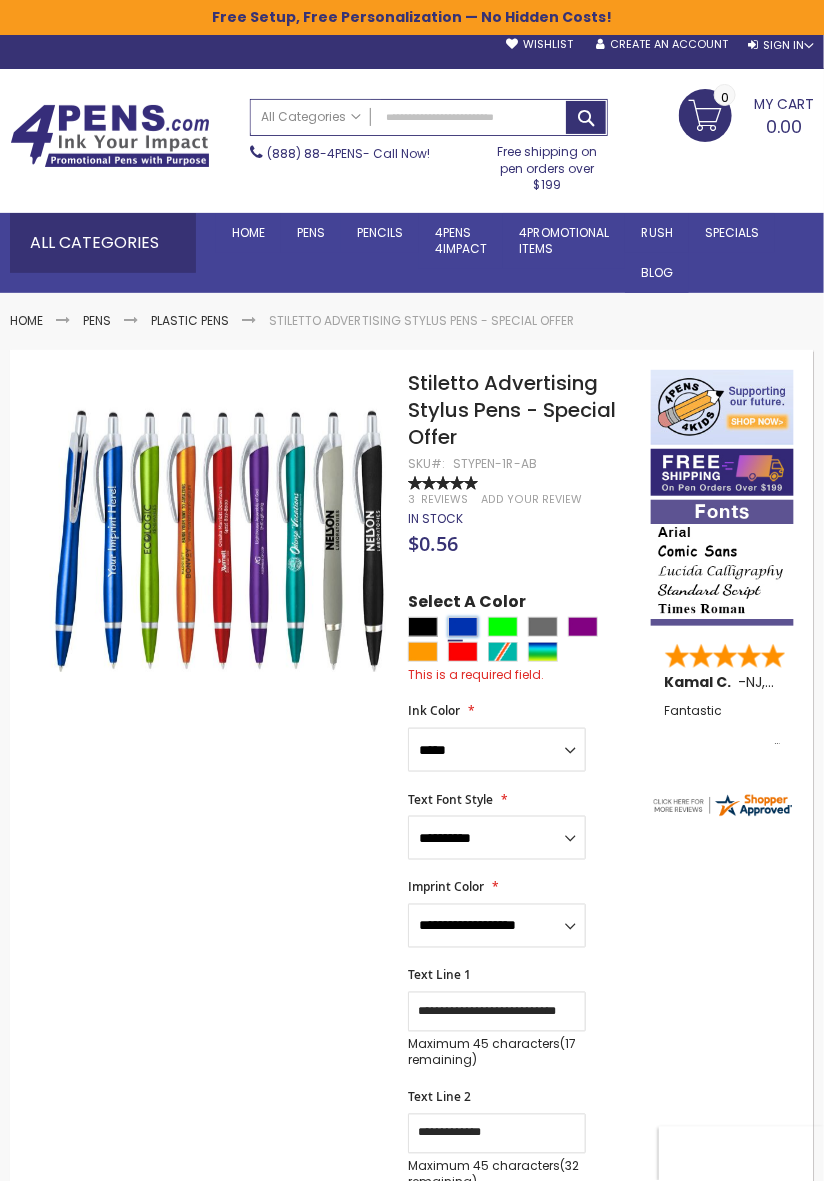 click at bounding box center [463, 627] 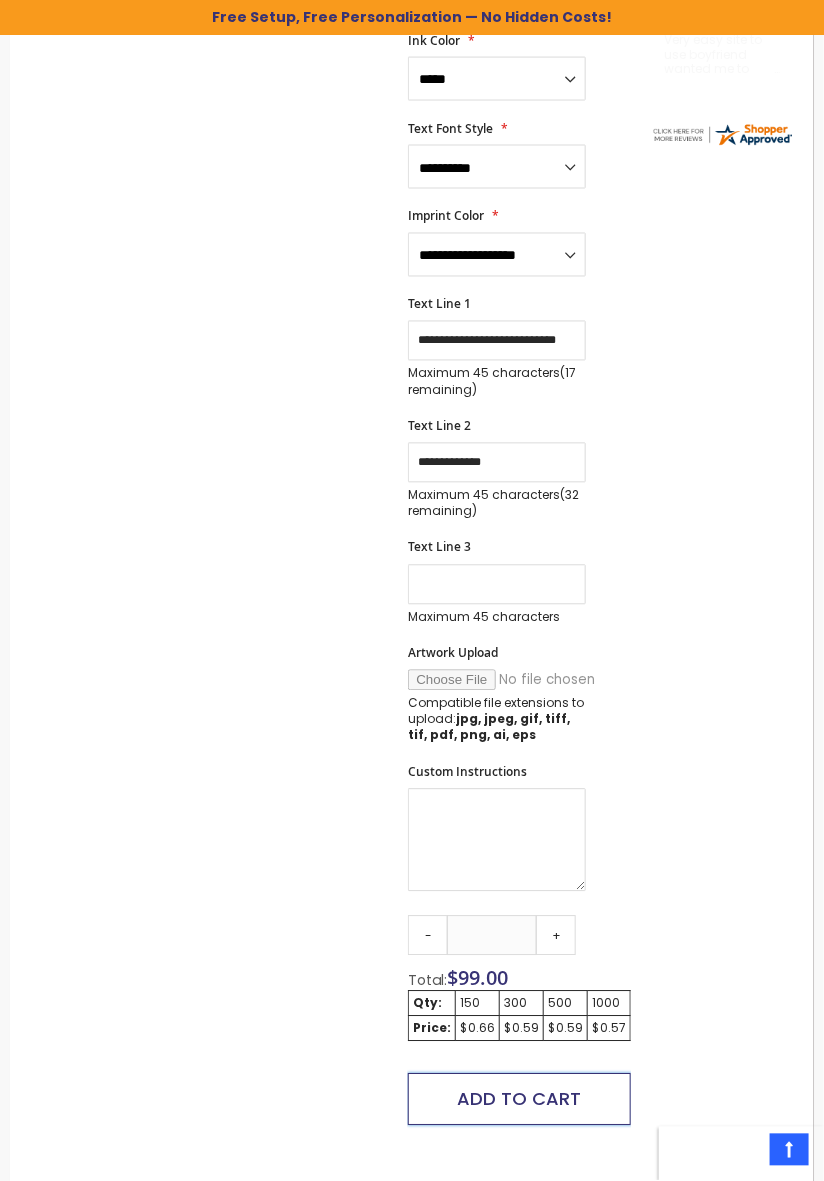 click on "Add to Cart" at bounding box center (519, 1100) 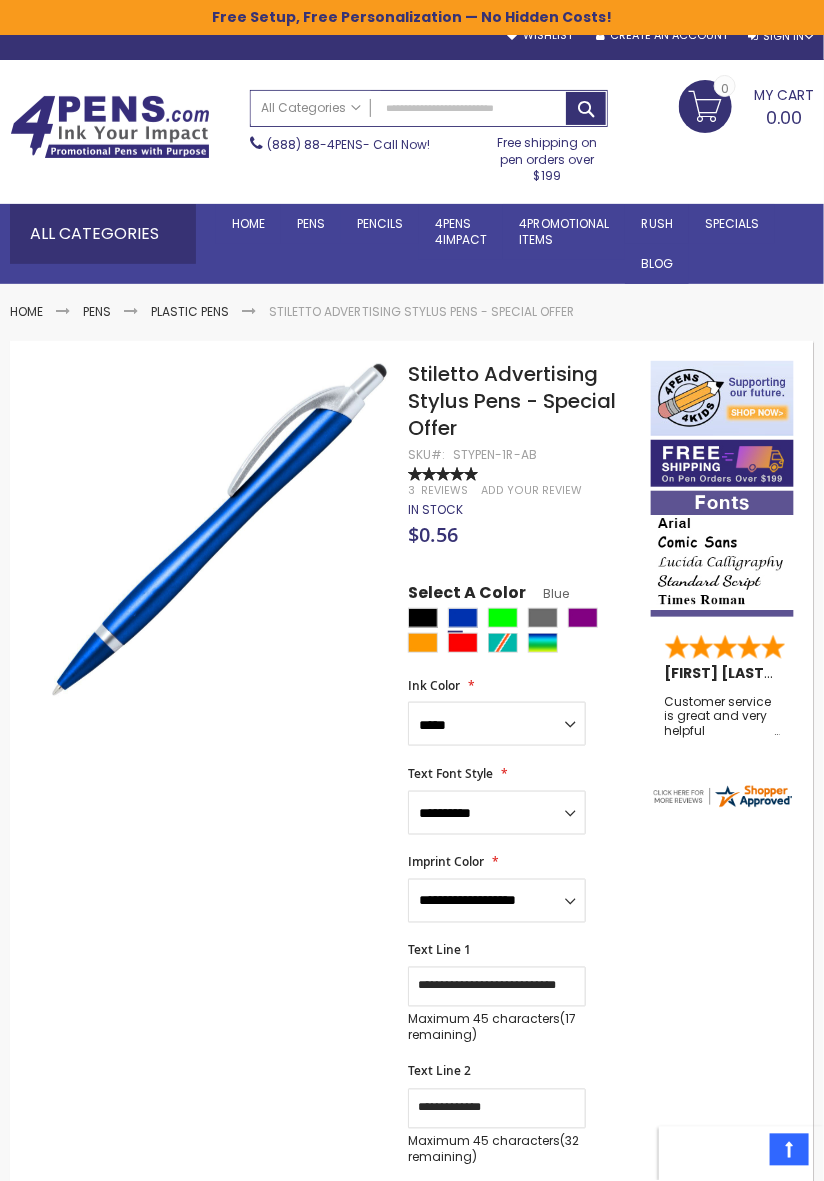 scroll, scrollTop: 0, scrollLeft: 0, axis: both 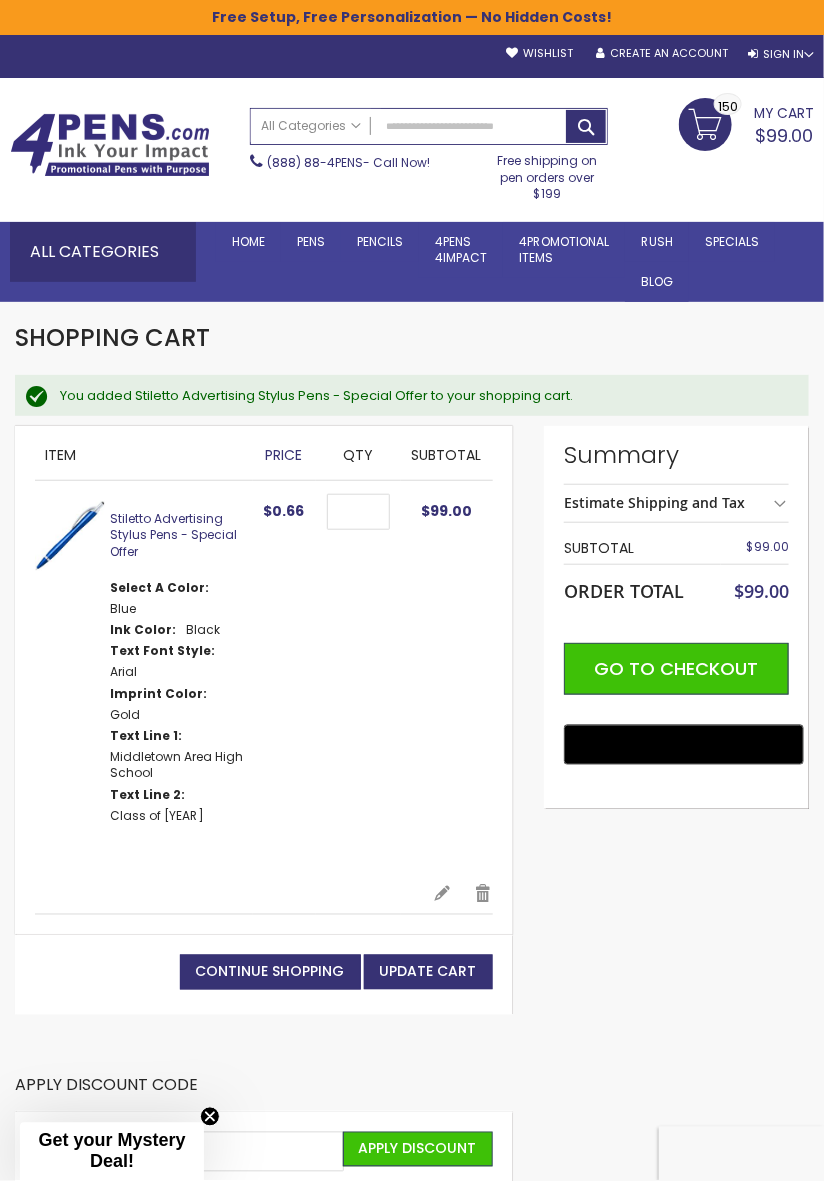 click on "Stiletto Advertising Stylus Pens - Special Offer" at bounding box center (173, 534) 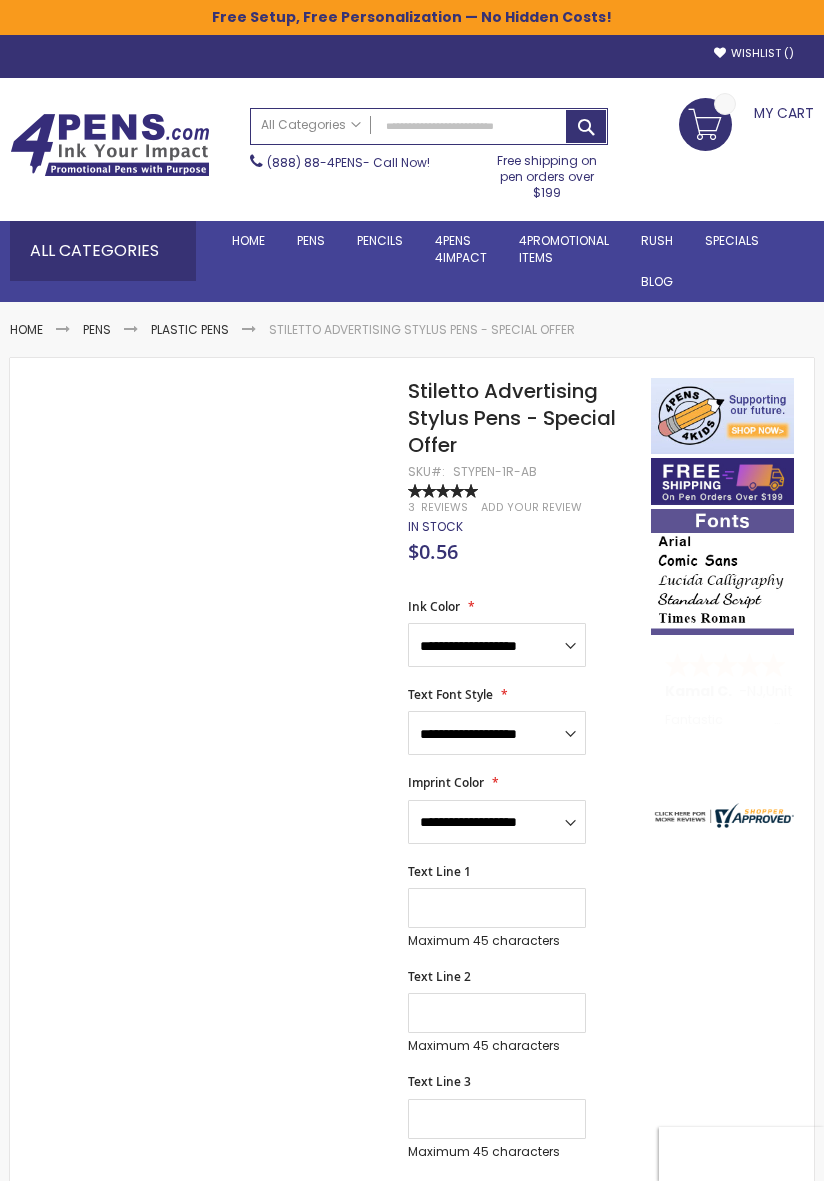 scroll, scrollTop: 0, scrollLeft: 0, axis: both 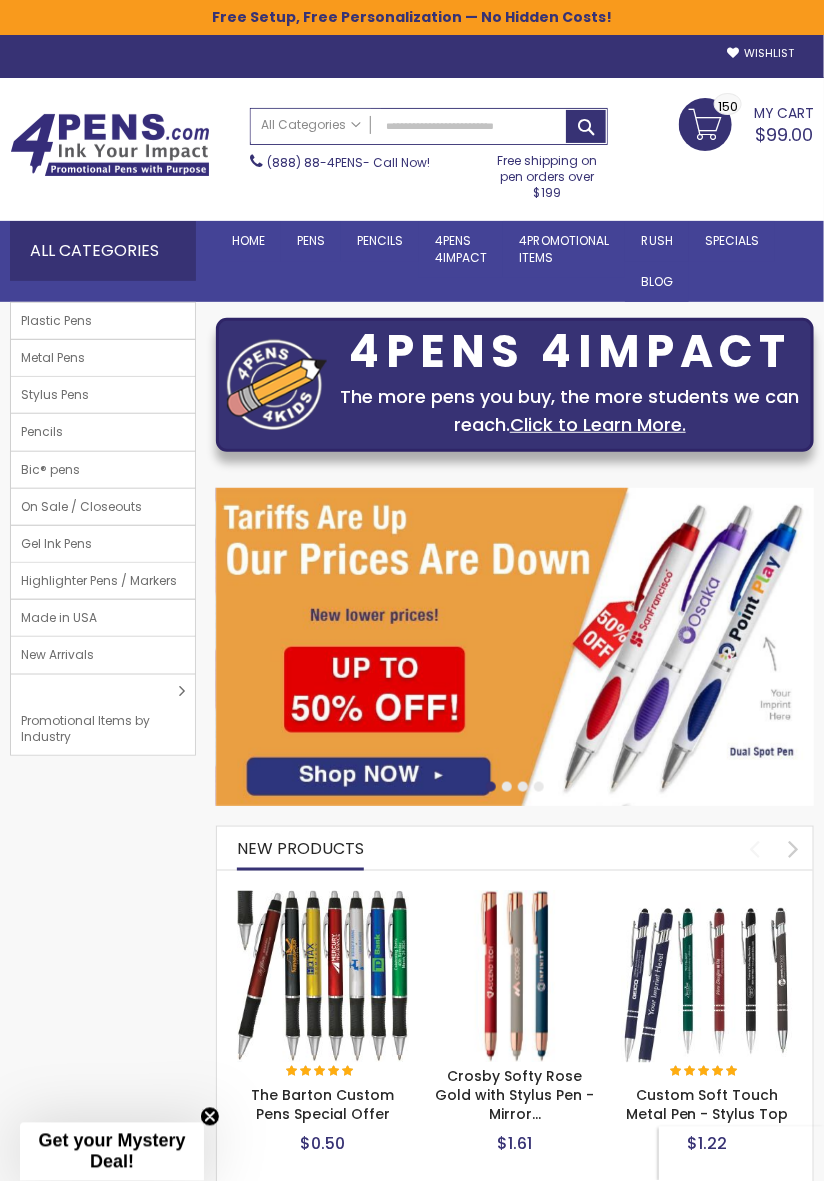 click on "$99.00" at bounding box center [784, 134] 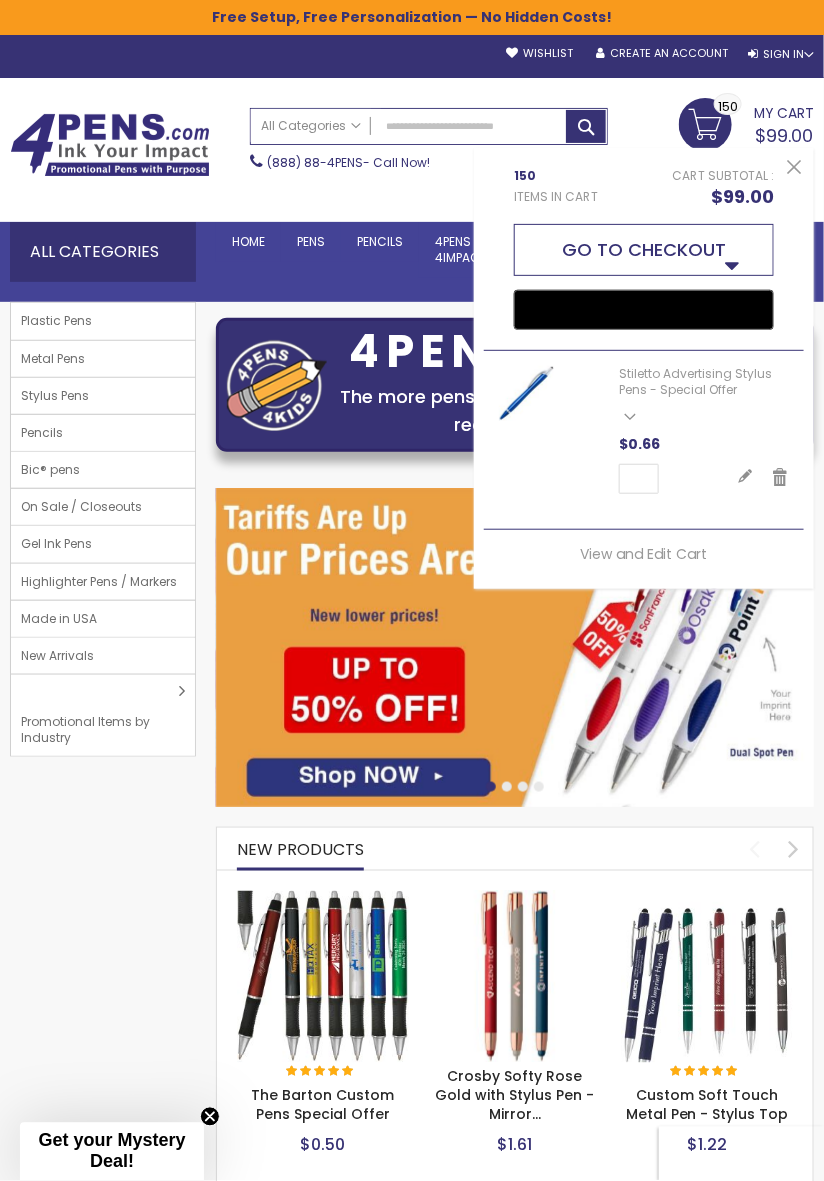 click on "Go to Checkout" at bounding box center [644, 250] 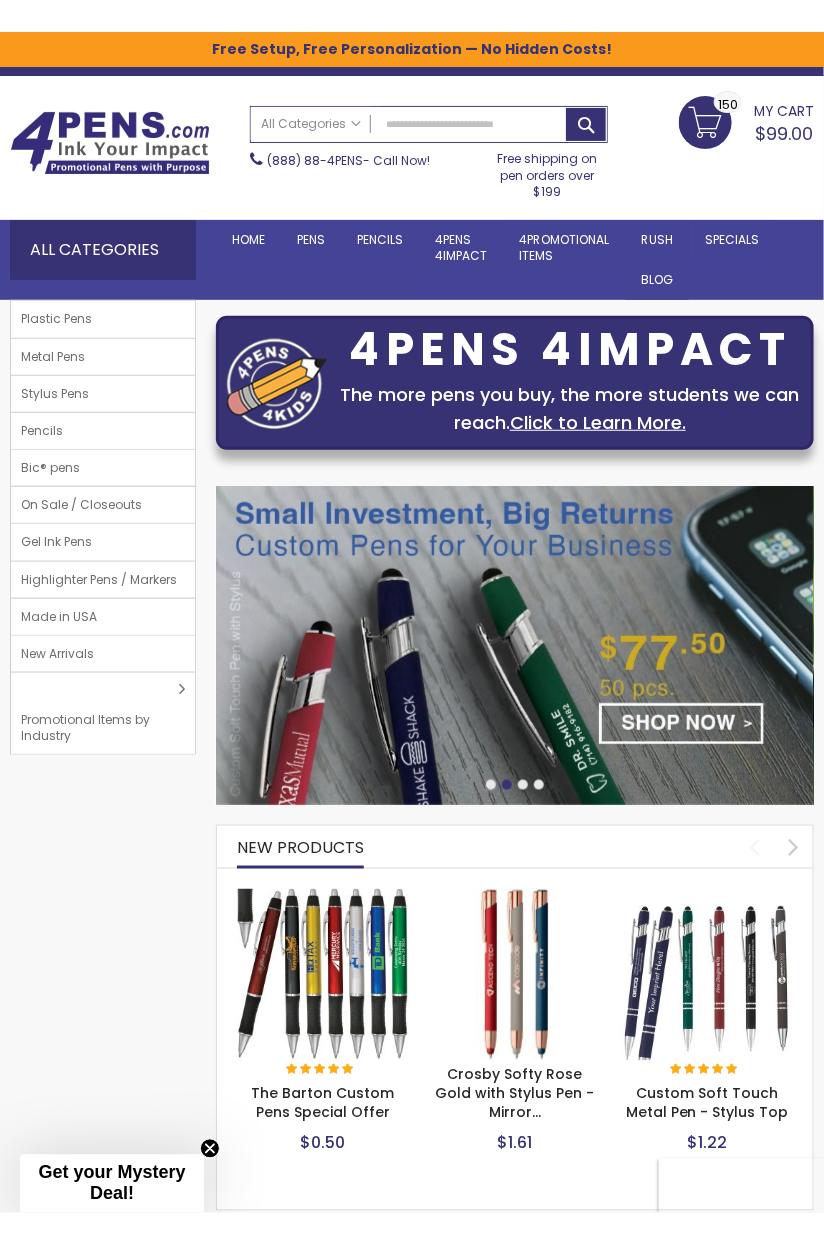 scroll, scrollTop: 47, scrollLeft: 0, axis: vertical 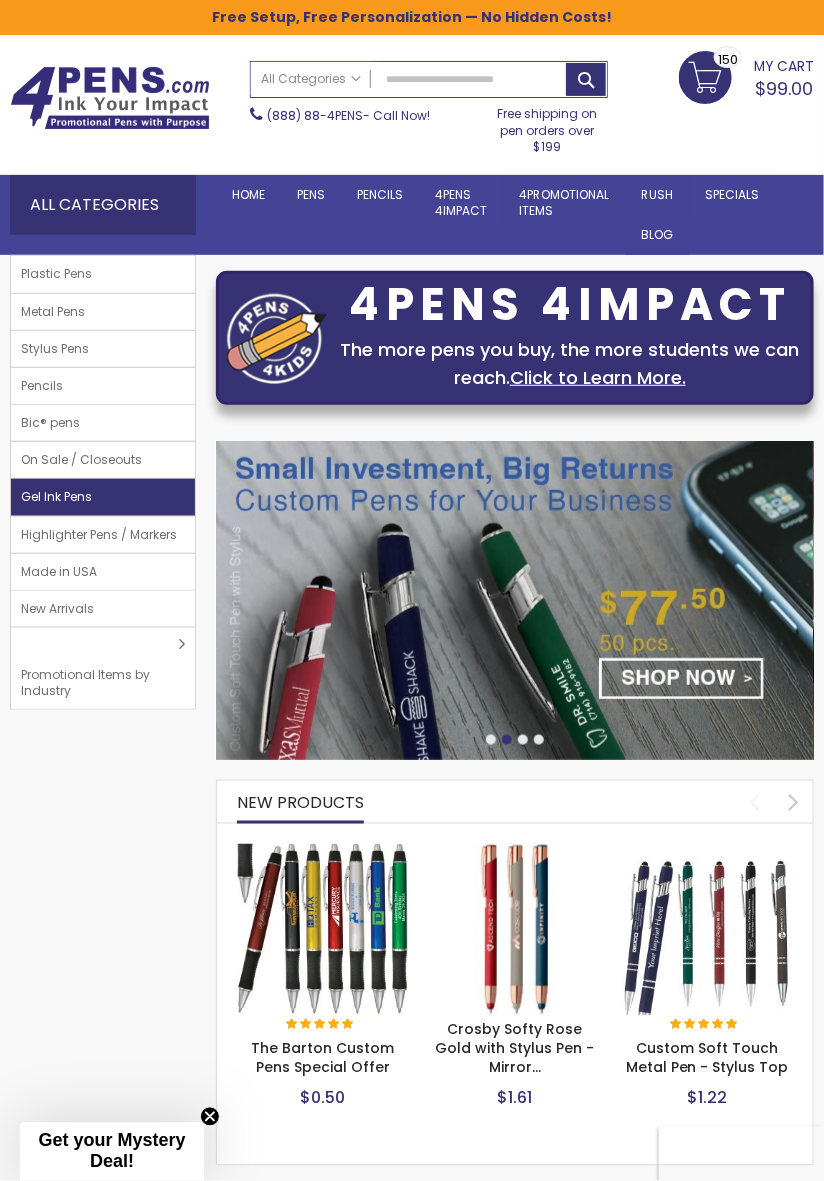 click on "Gel Ink Pens" at bounding box center (103, 497) 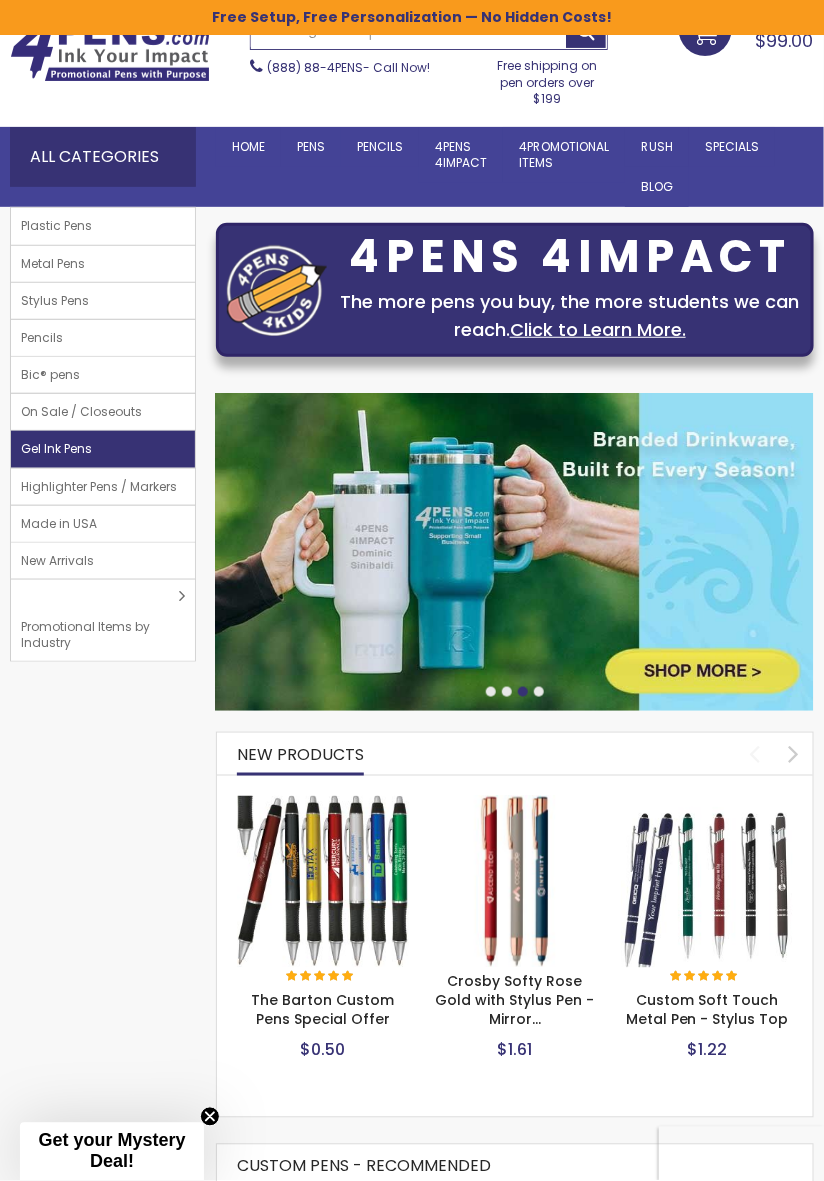 scroll, scrollTop: 111, scrollLeft: 0, axis: vertical 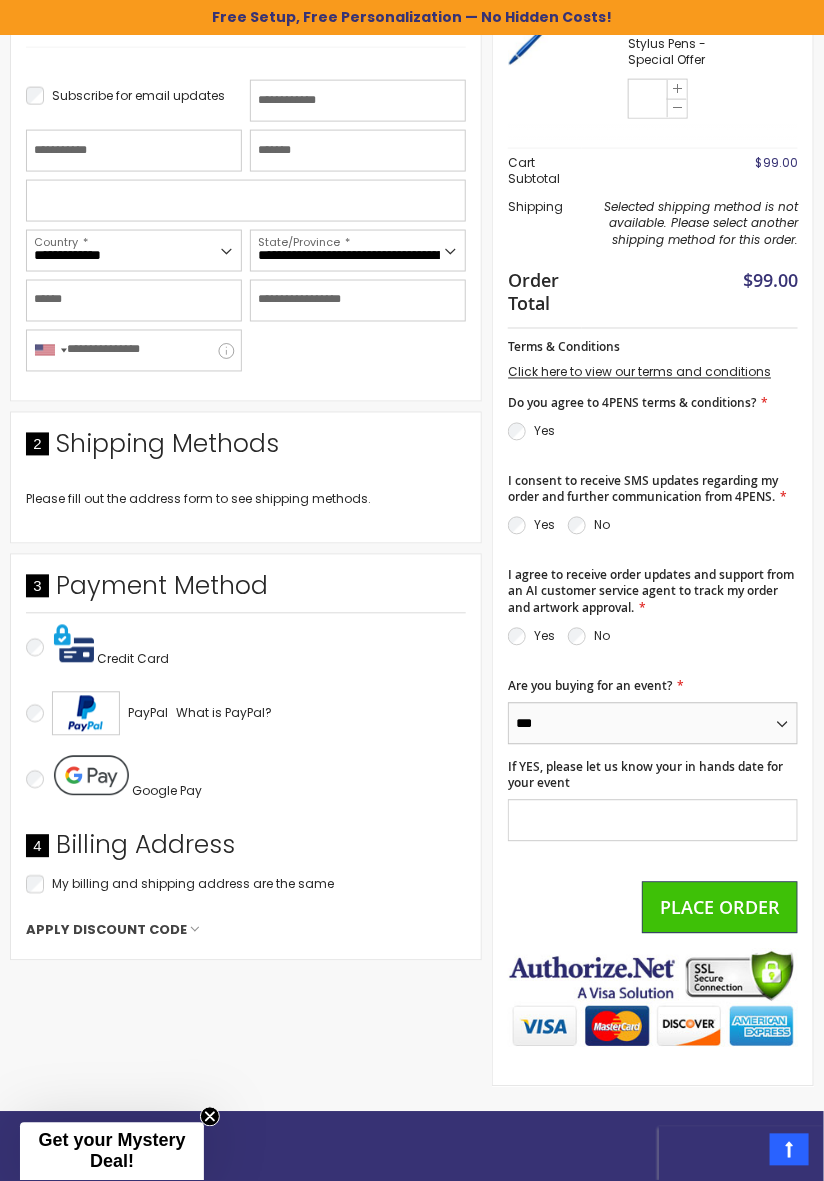 click on "*** **" at bounding box center (653, 724) 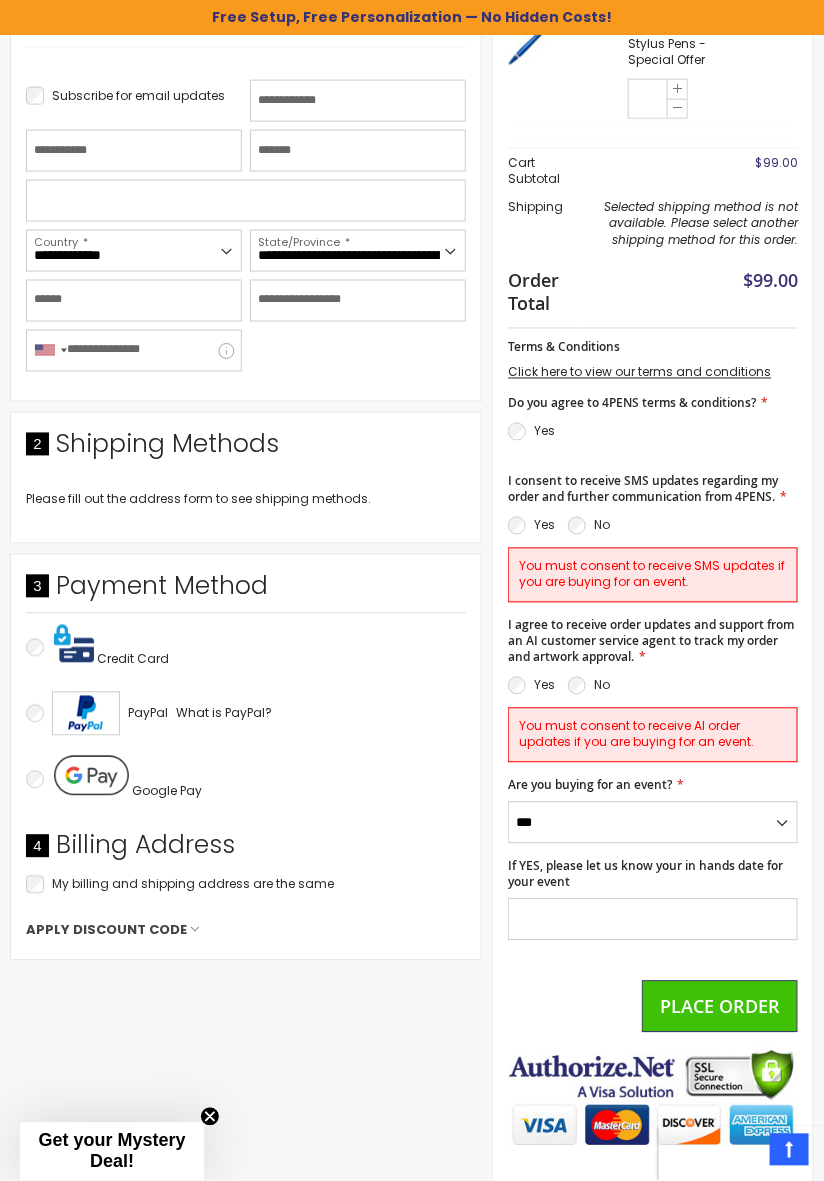click on "Yes" at bounding box center (531, 686) 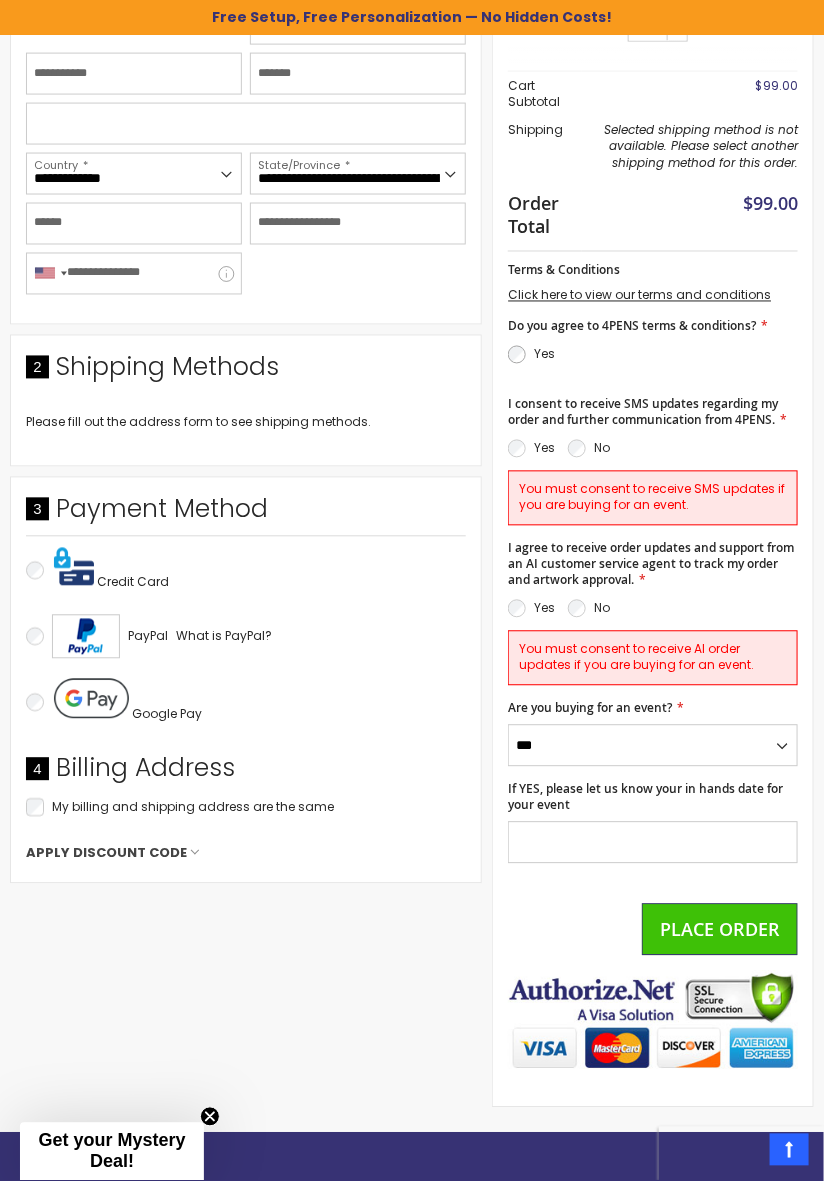scroll, scrollTop: 654, scrollLeft: 0, axis: vertical 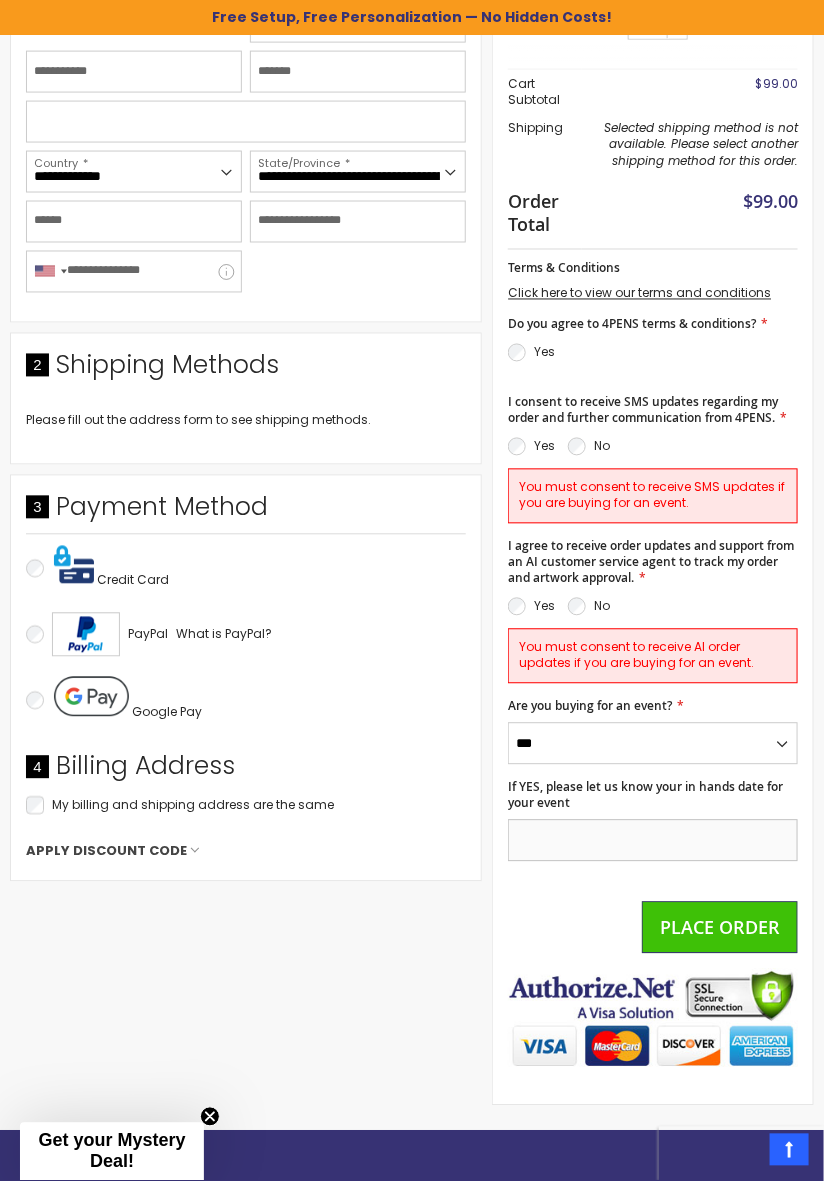 click on "If YES, please let us know your in hands date for your event" at bounding box center [653, 841] 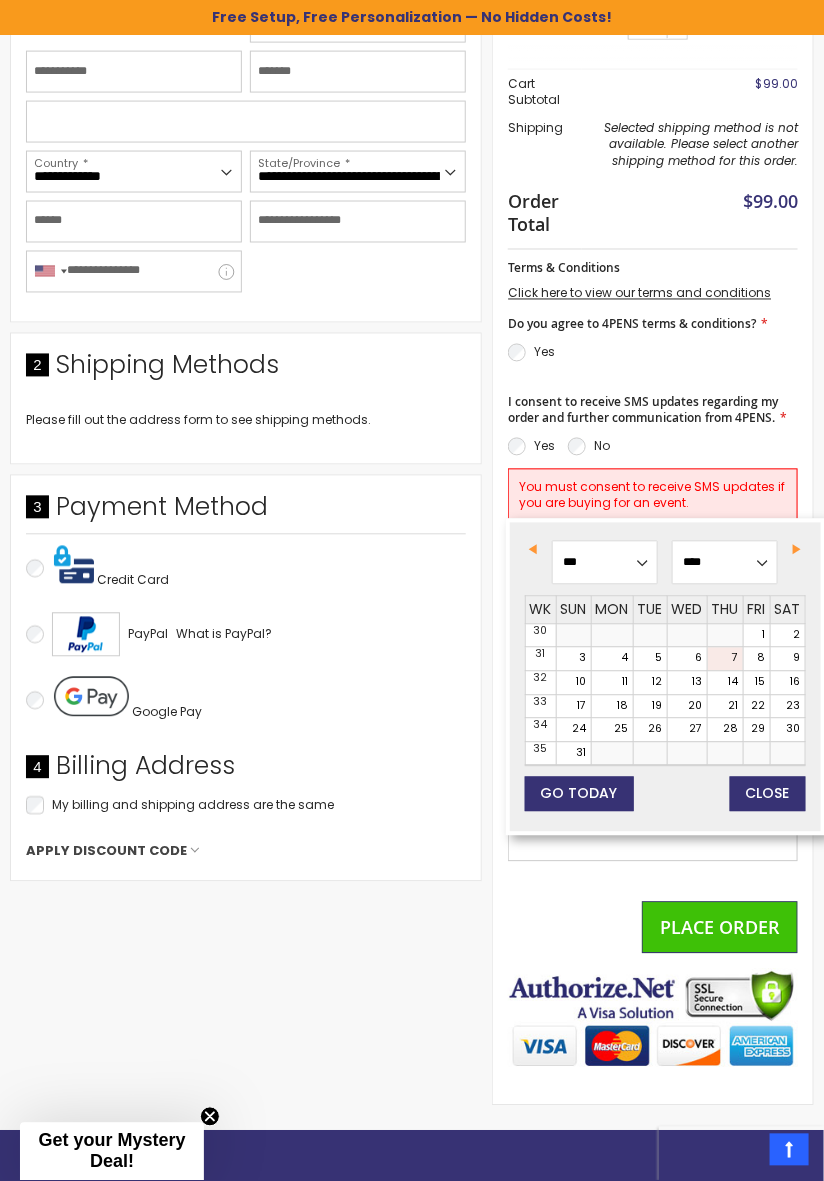 click on "Next" at bounding box center (797, 550) 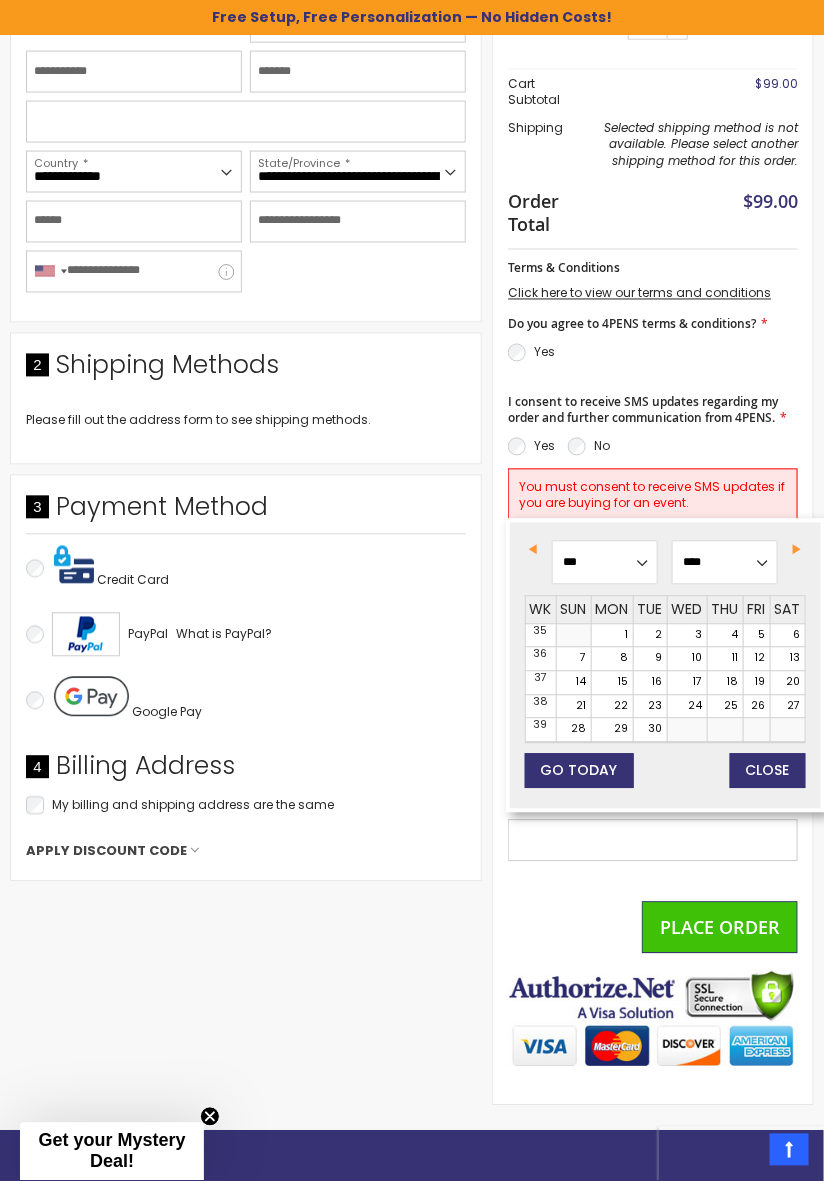 click on "Next" at bounding box center (797, 550) 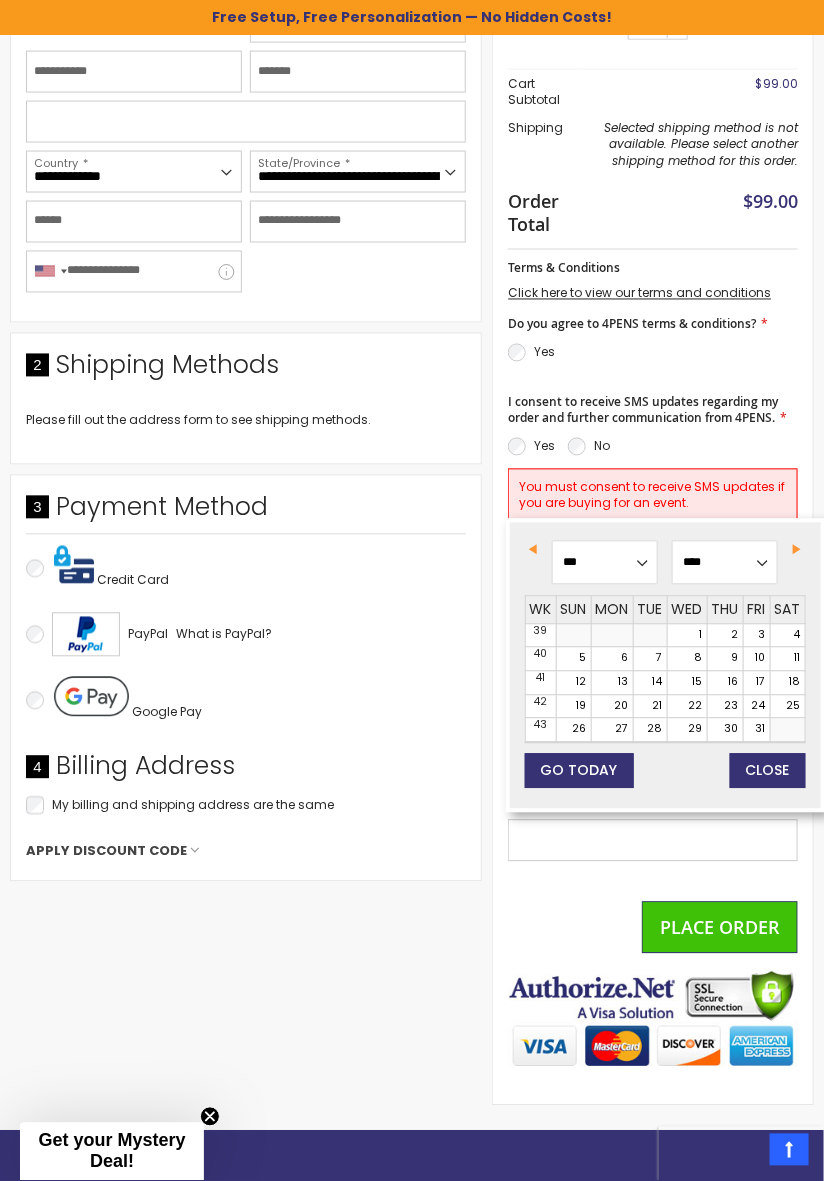 click on "Previous" at bounding box center [533, 550] 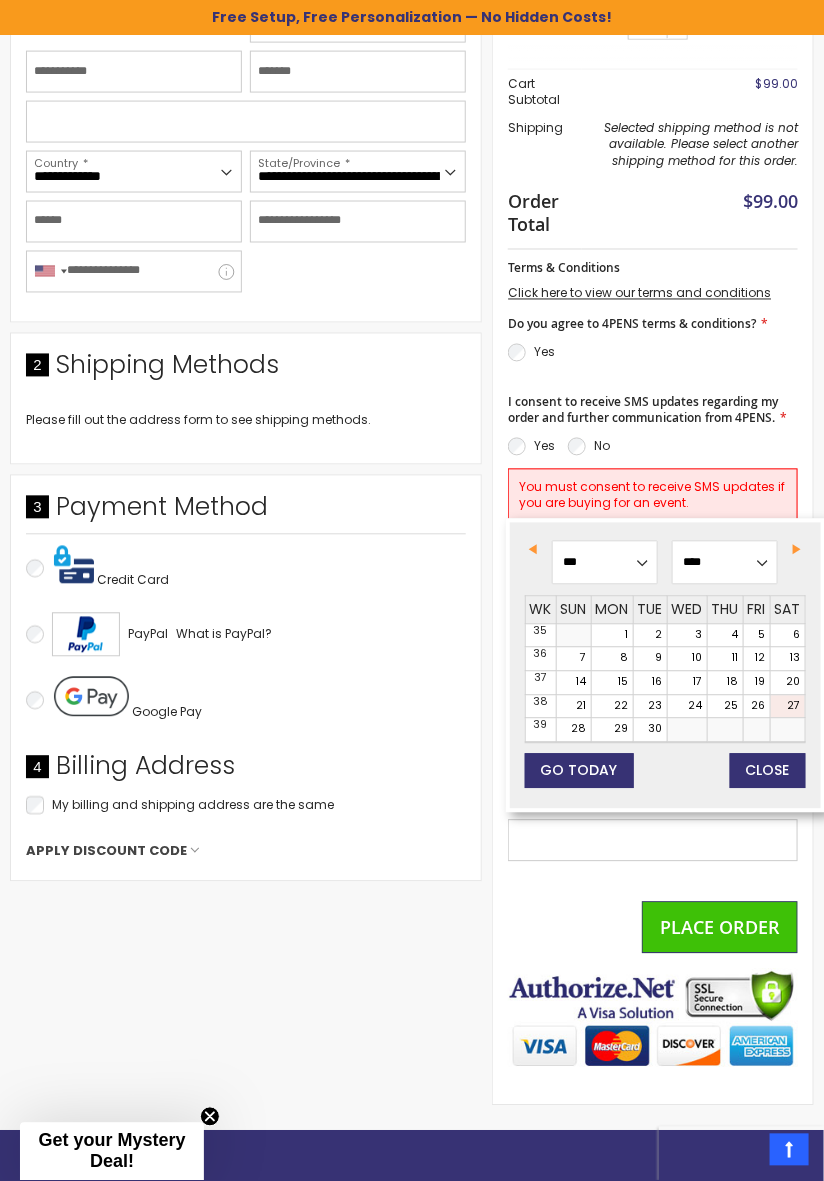 click on "27" at bounding box center (788, 707) 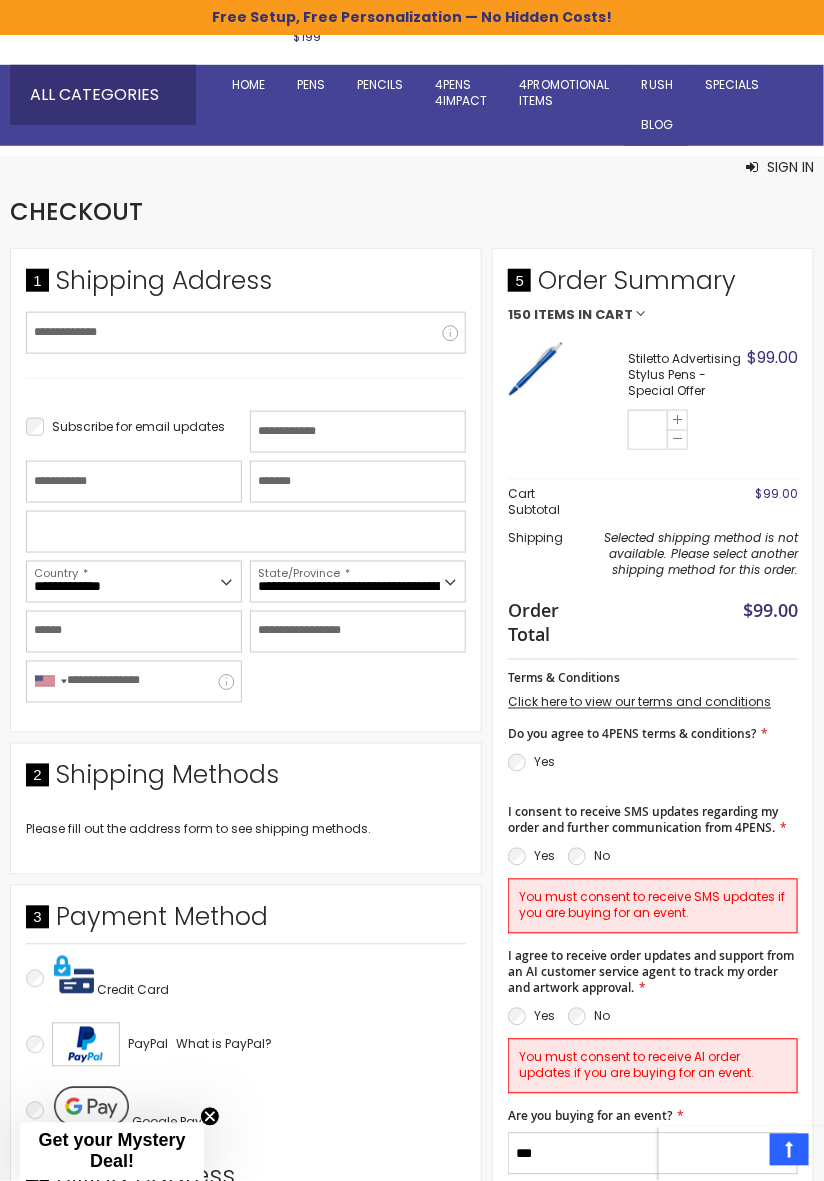scroll, scrollTop: 259, scrollLeft: 0, axis: vertical 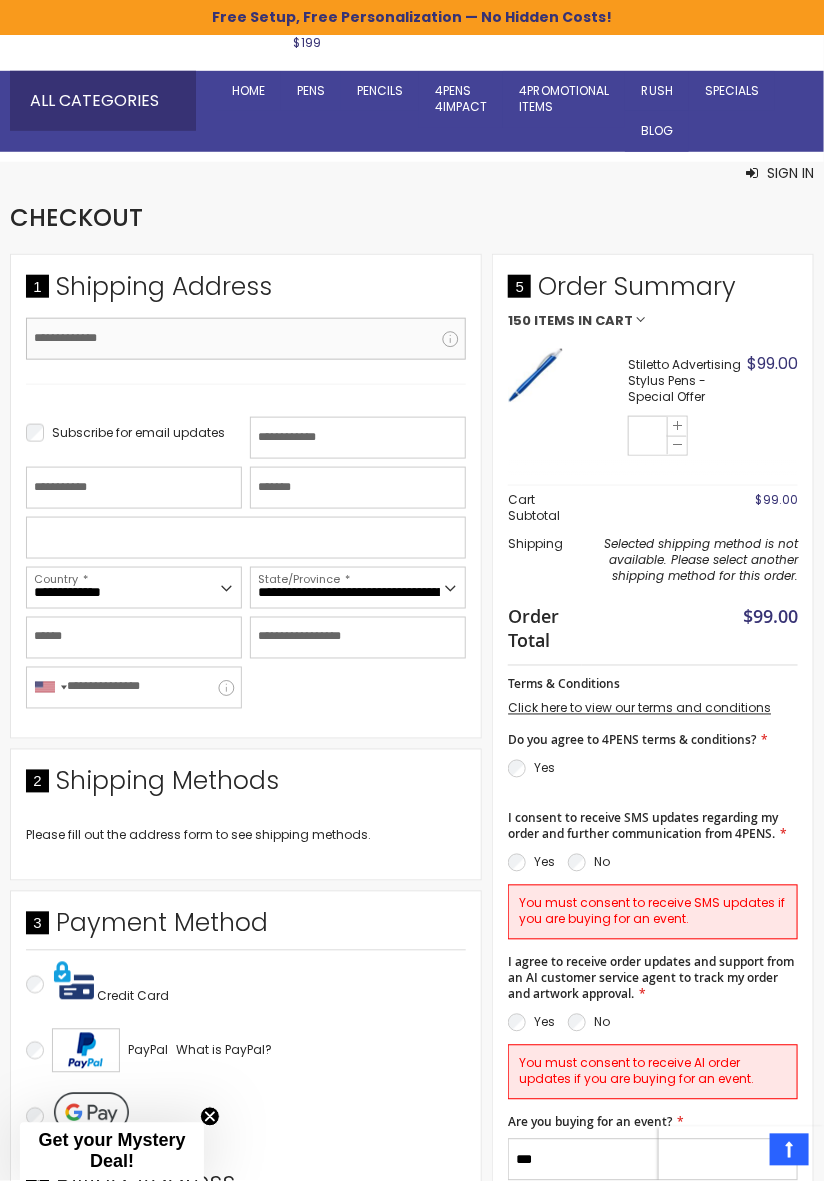click on "Email Address" at bounding box center [246, 339] 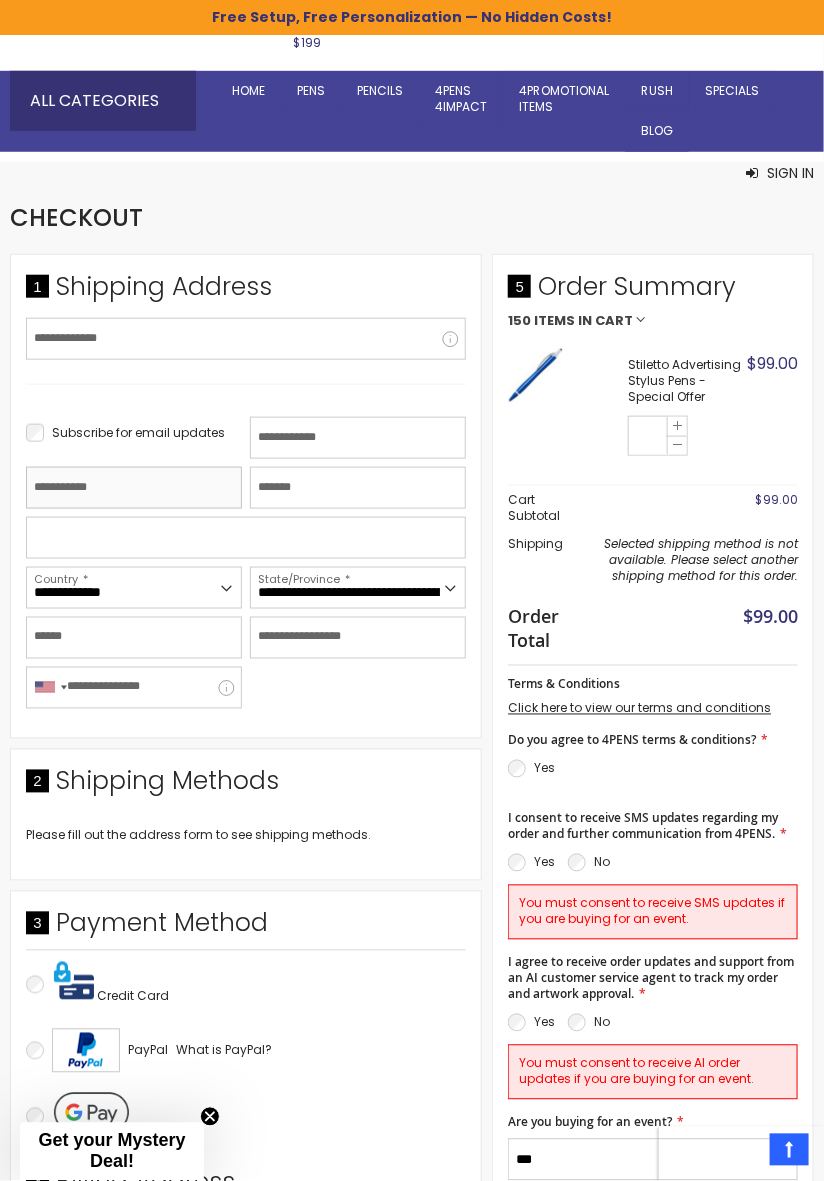 click on "Last Name" at bounding box center [134, 488] 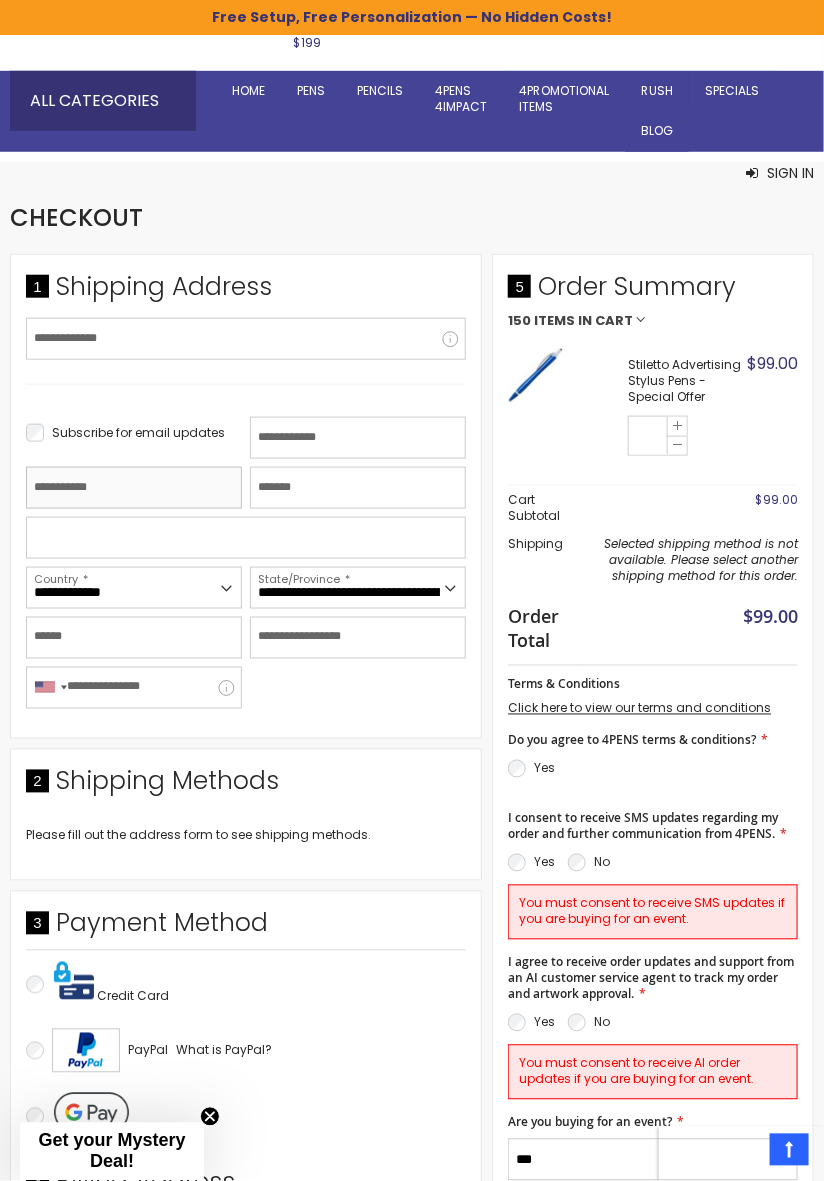 type on "*********" 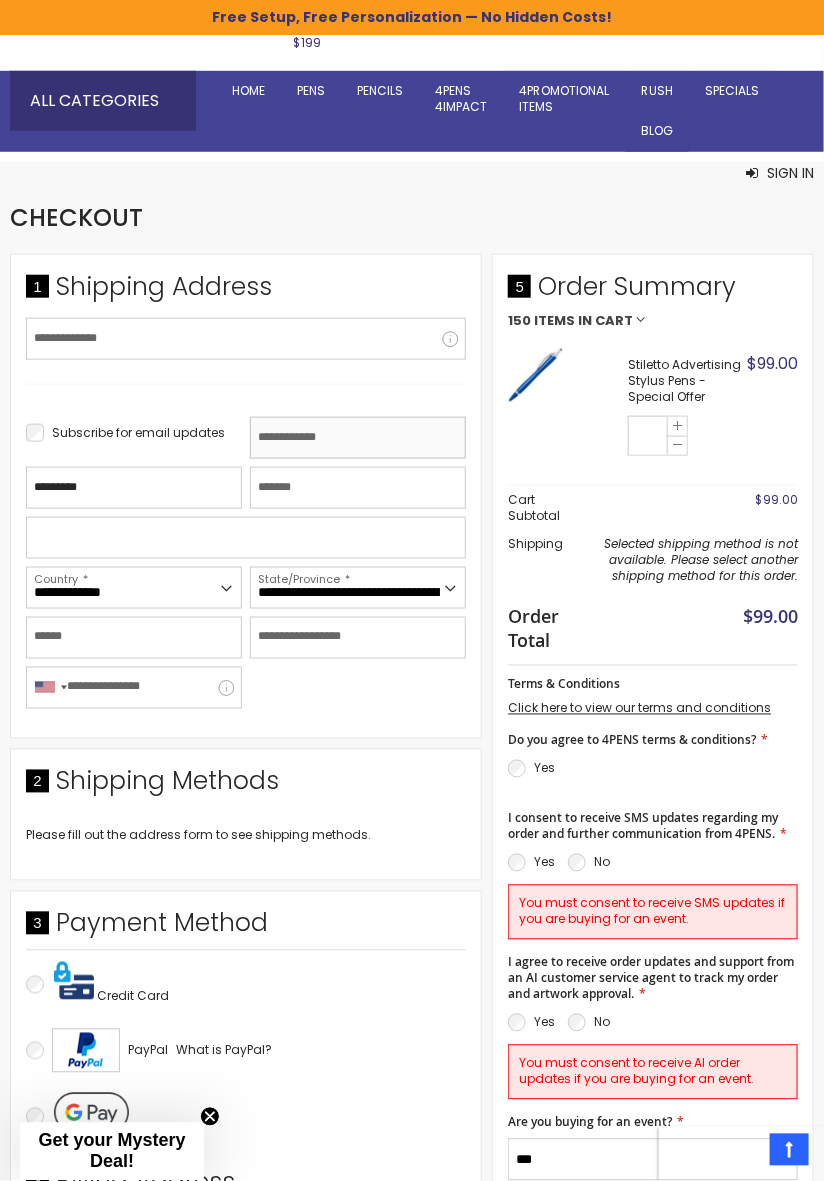 type on "*****" 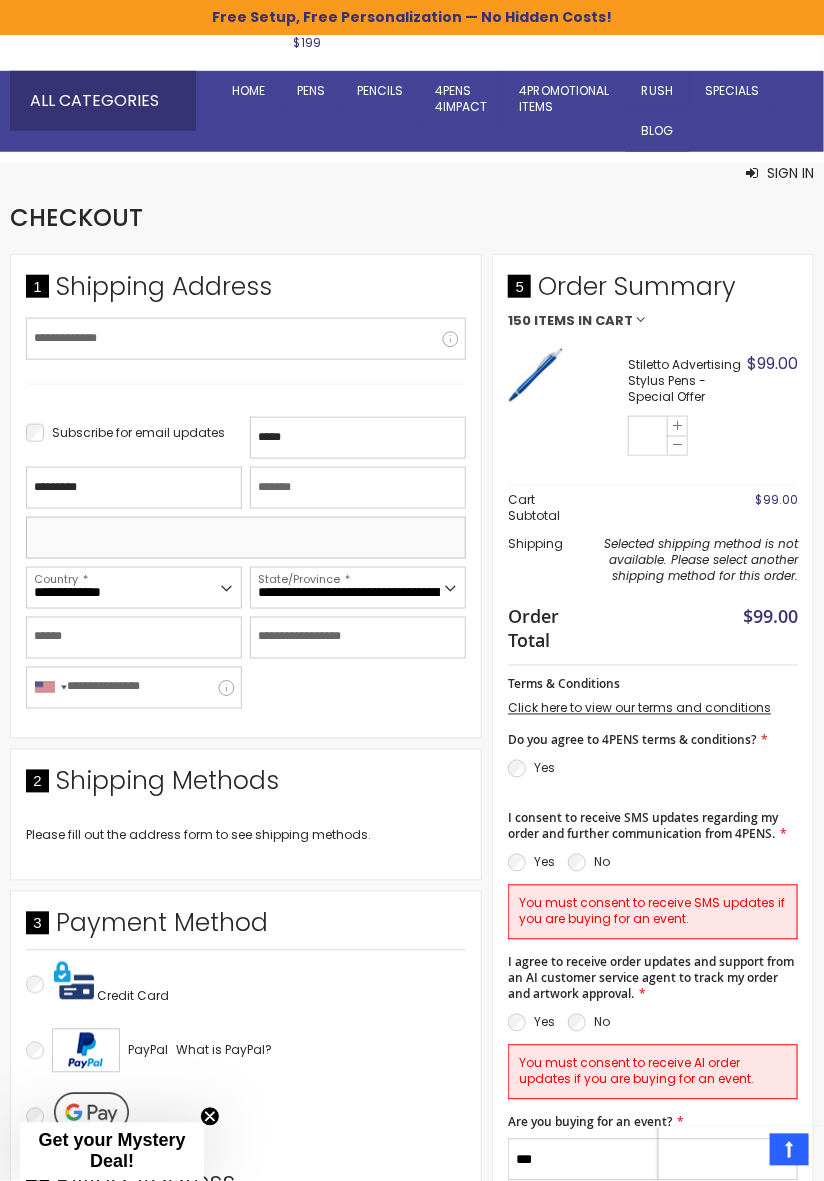 type on "**********" 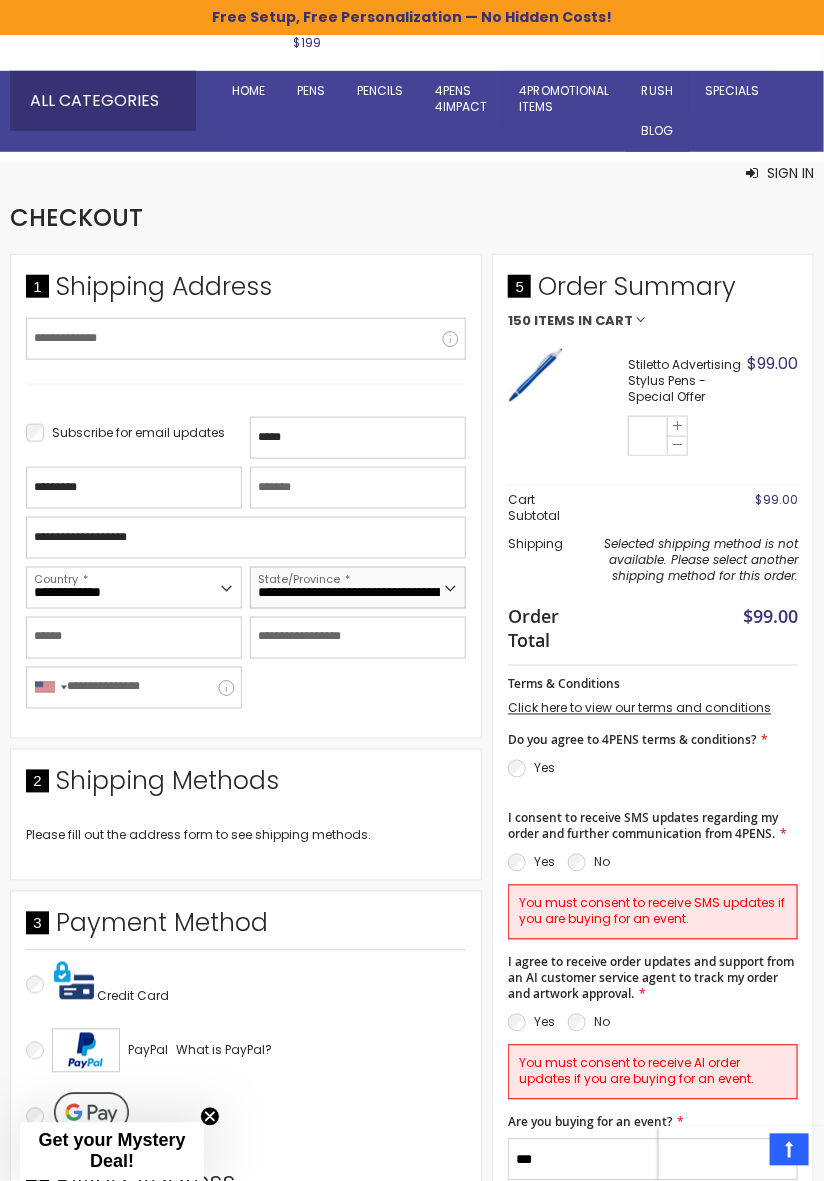 select on "**" 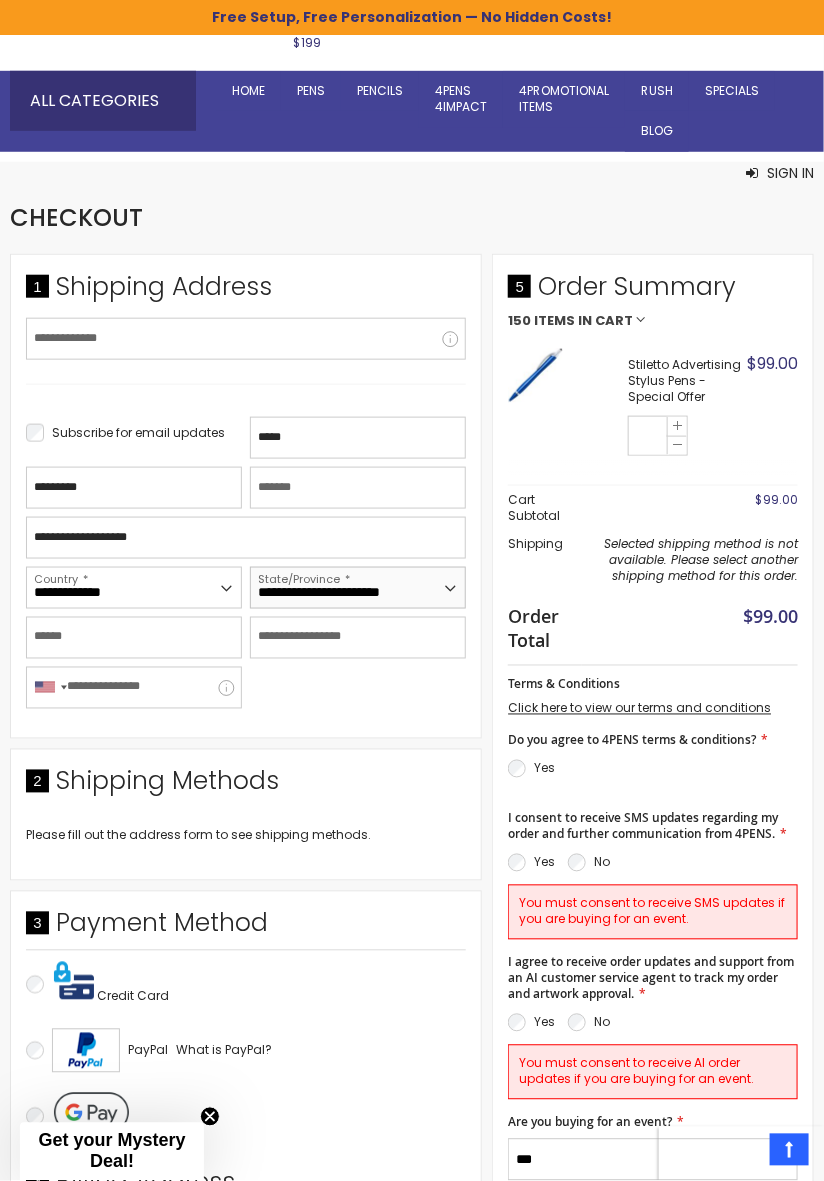 type on "**********" 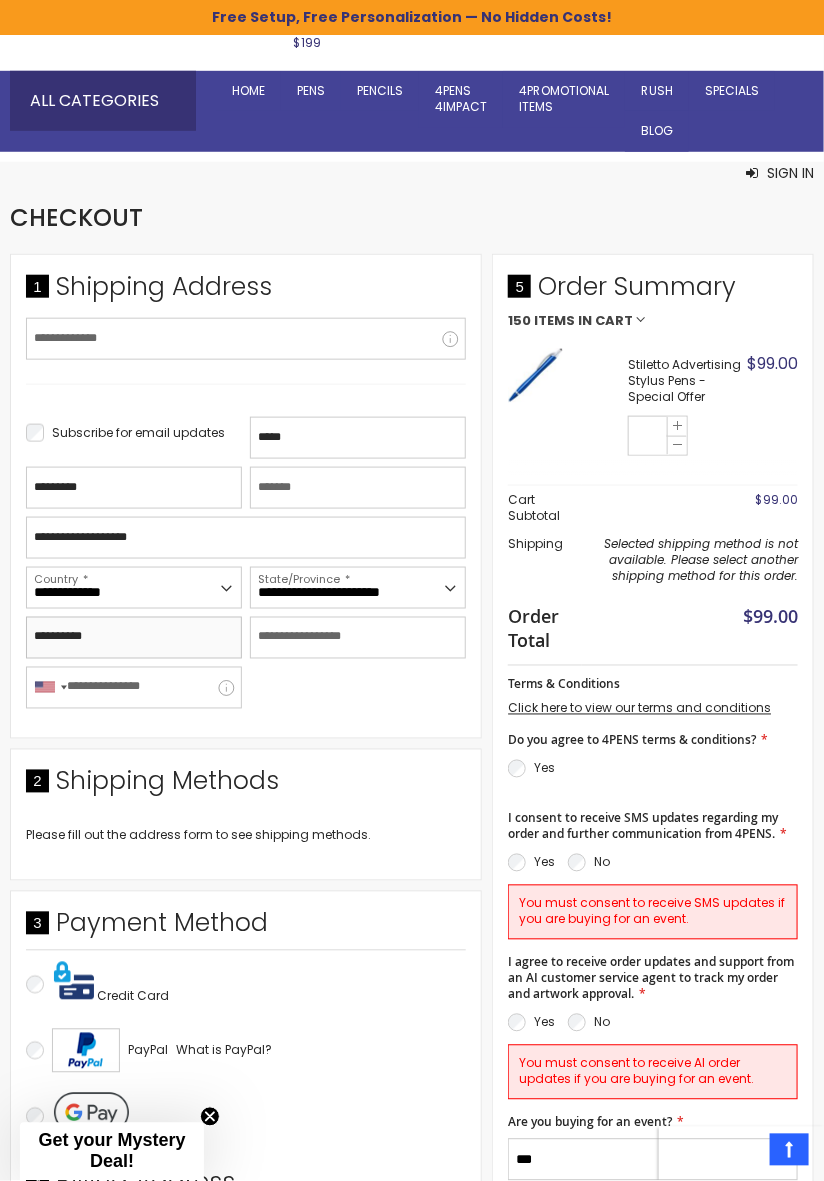 type on "*****" 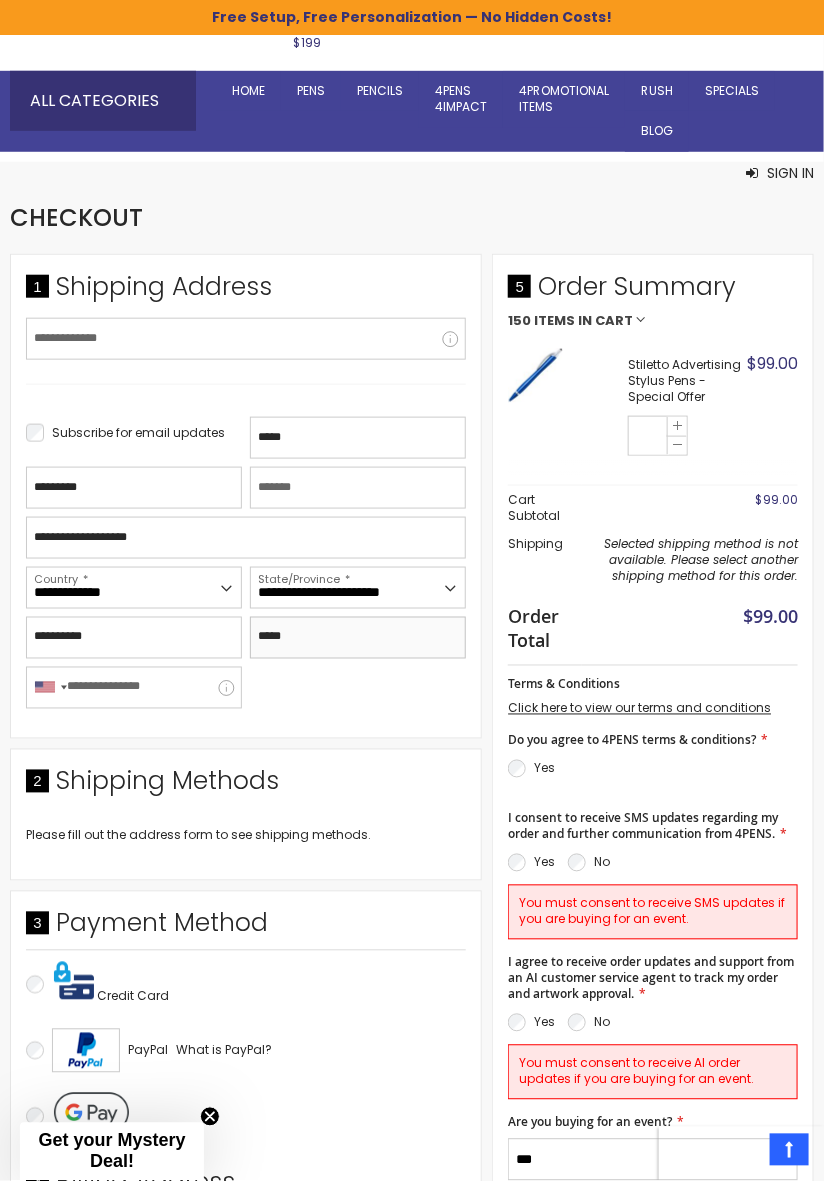 type on "**********" 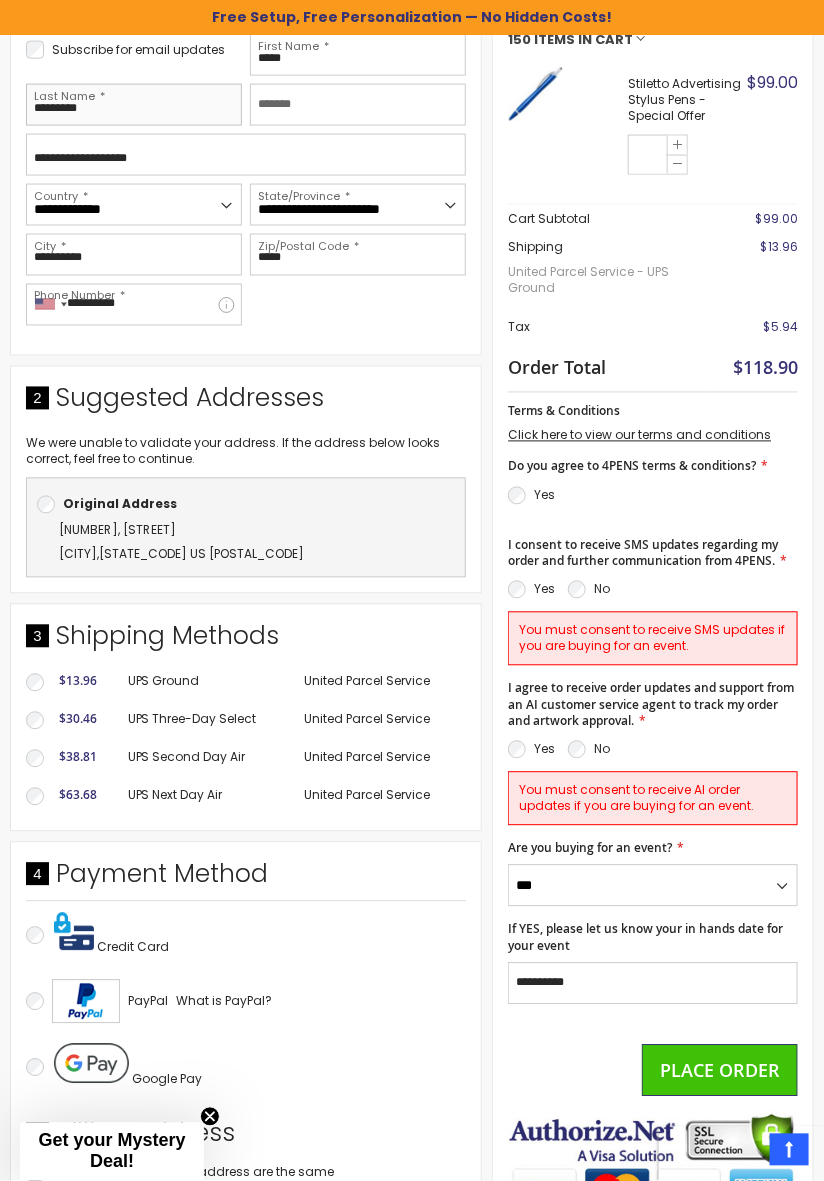 scroll, scrollTop: 623, scrollLeft: 0, axis: vertical 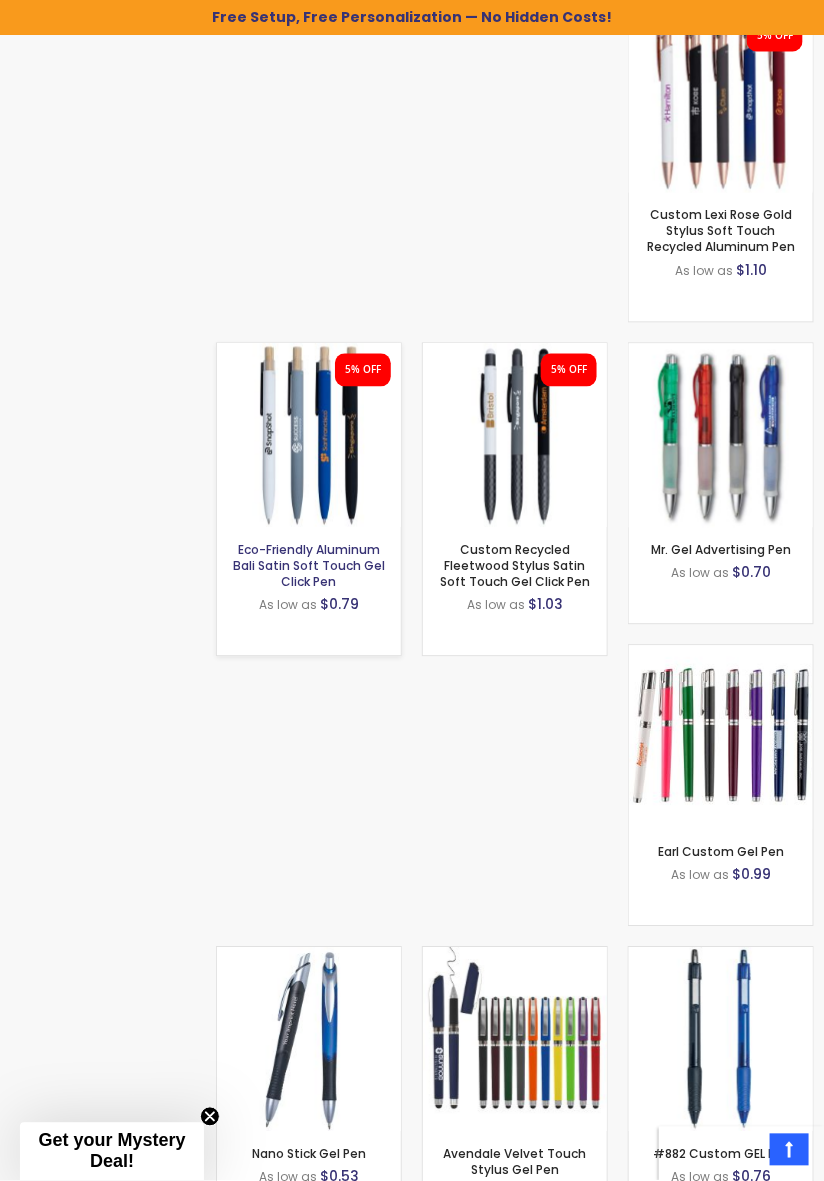 click on "Eco-Friendly Aluminum Bali Satin Soft Touch Gel Click Pen" at bounding box center (309, 566) 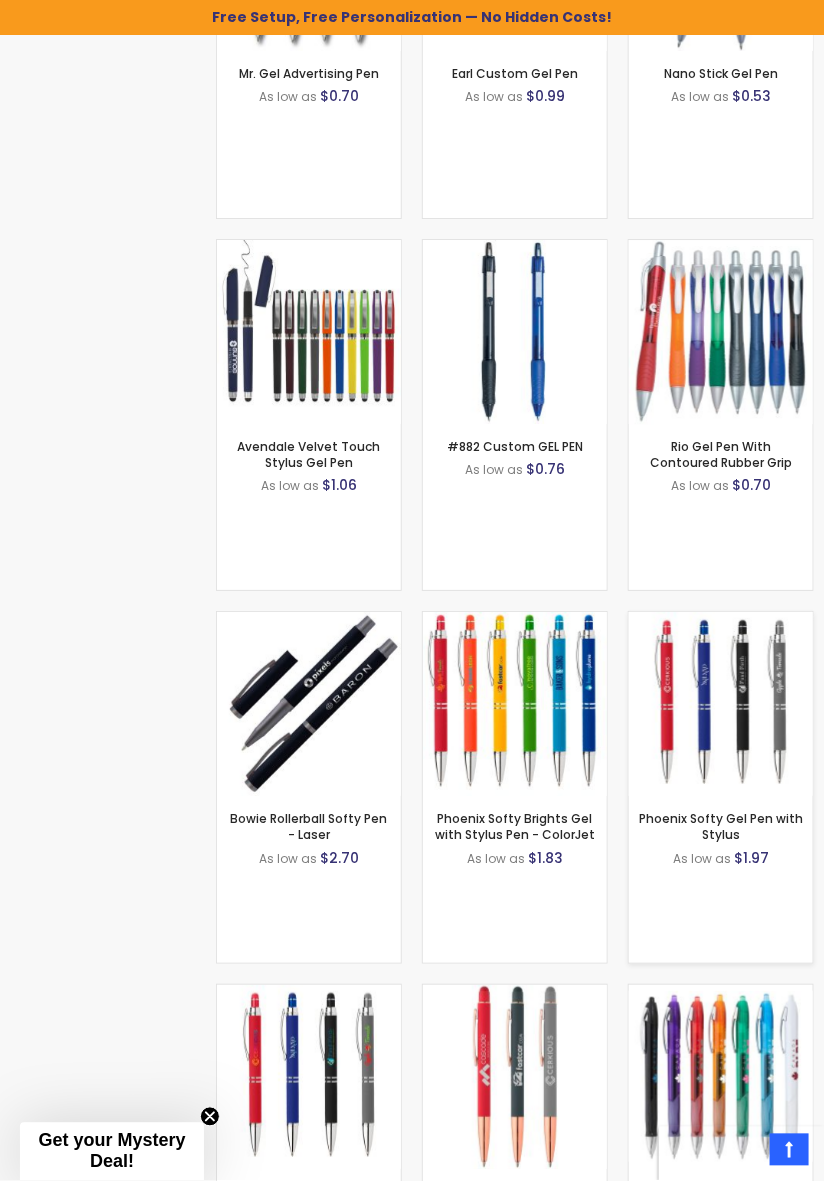 scroll, scrollTop: 4912, scrollLeft: 0, axis: vertical 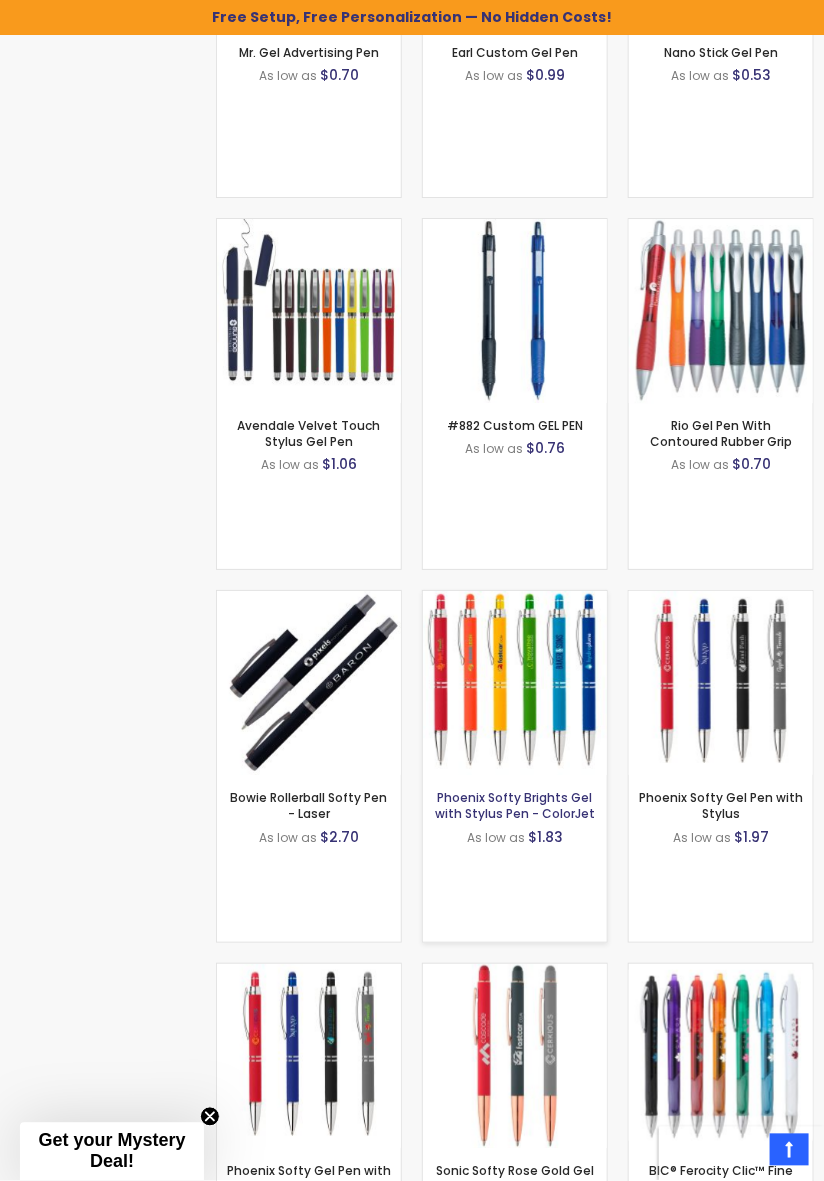 click on "Phoenix Softy Brights Gel with Stylus Pen - ColorJet" at bounding box center [515, 805] 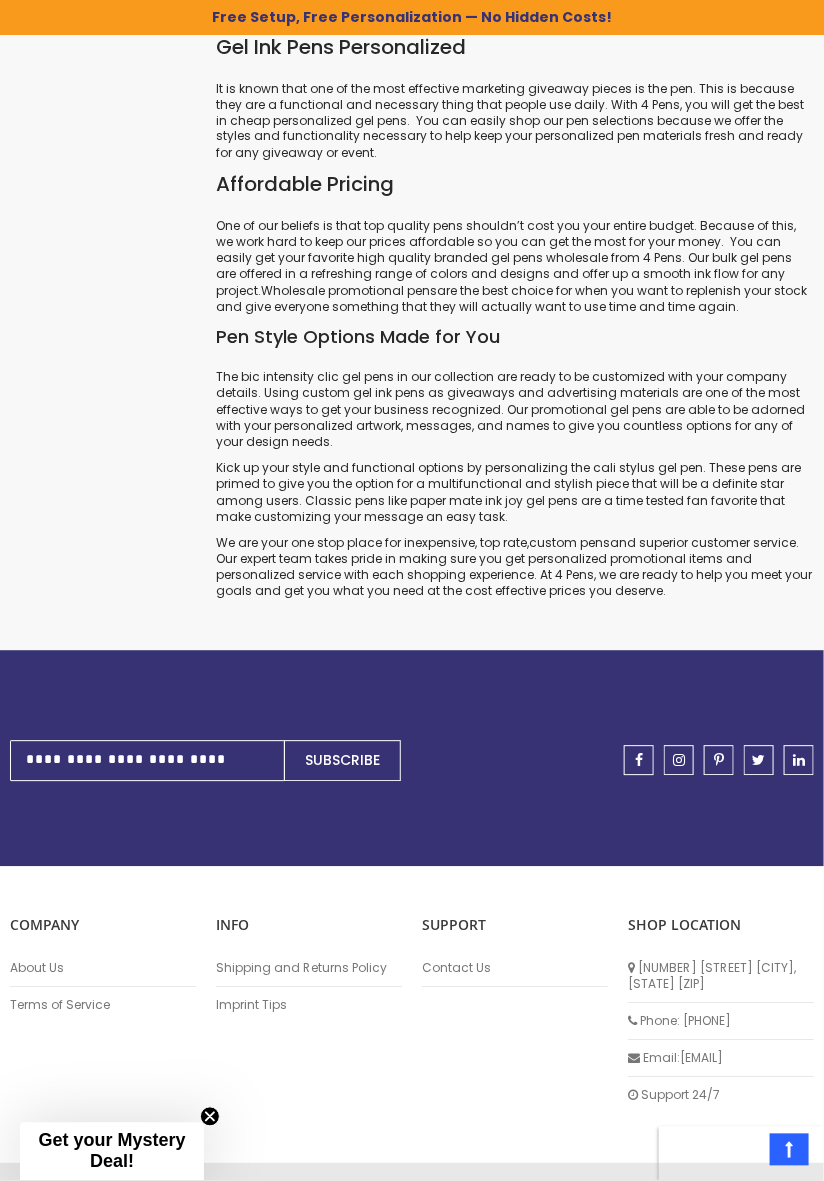 scroll, scrollTop: 7755, scrollLeft: 0, axis: vertical 